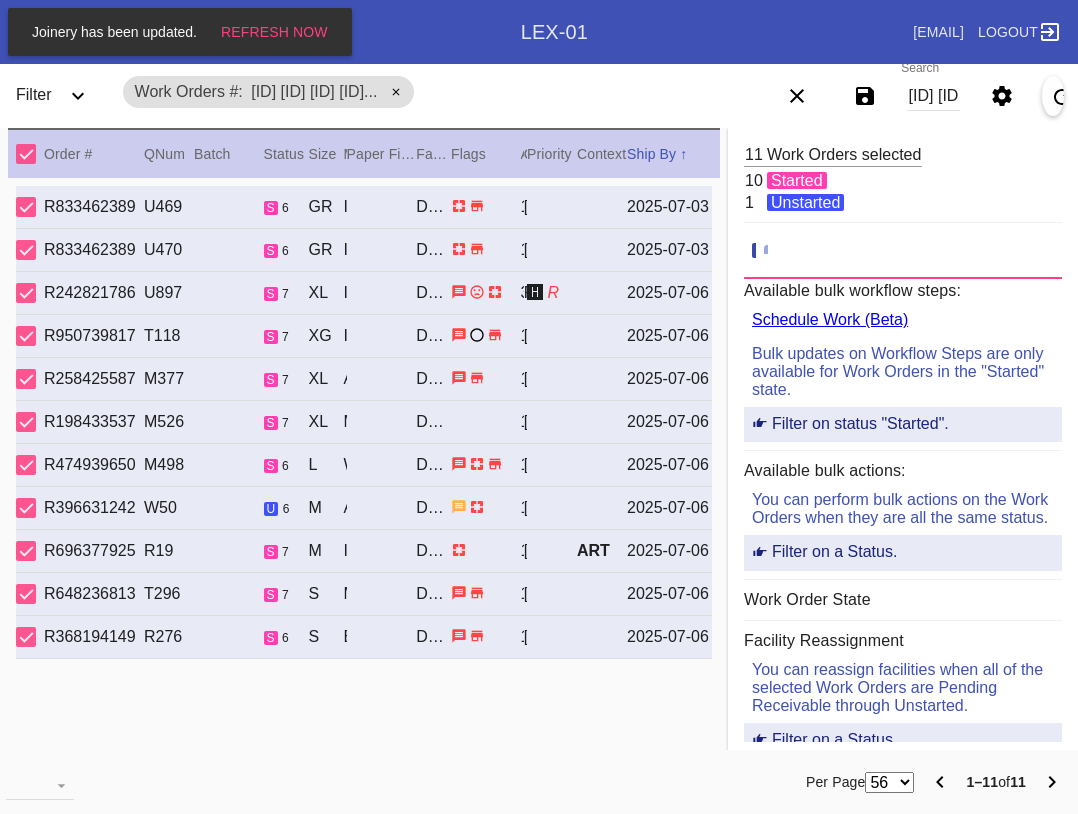 scroll, scrollTop: 0, scrollLeft: 0, axis: both 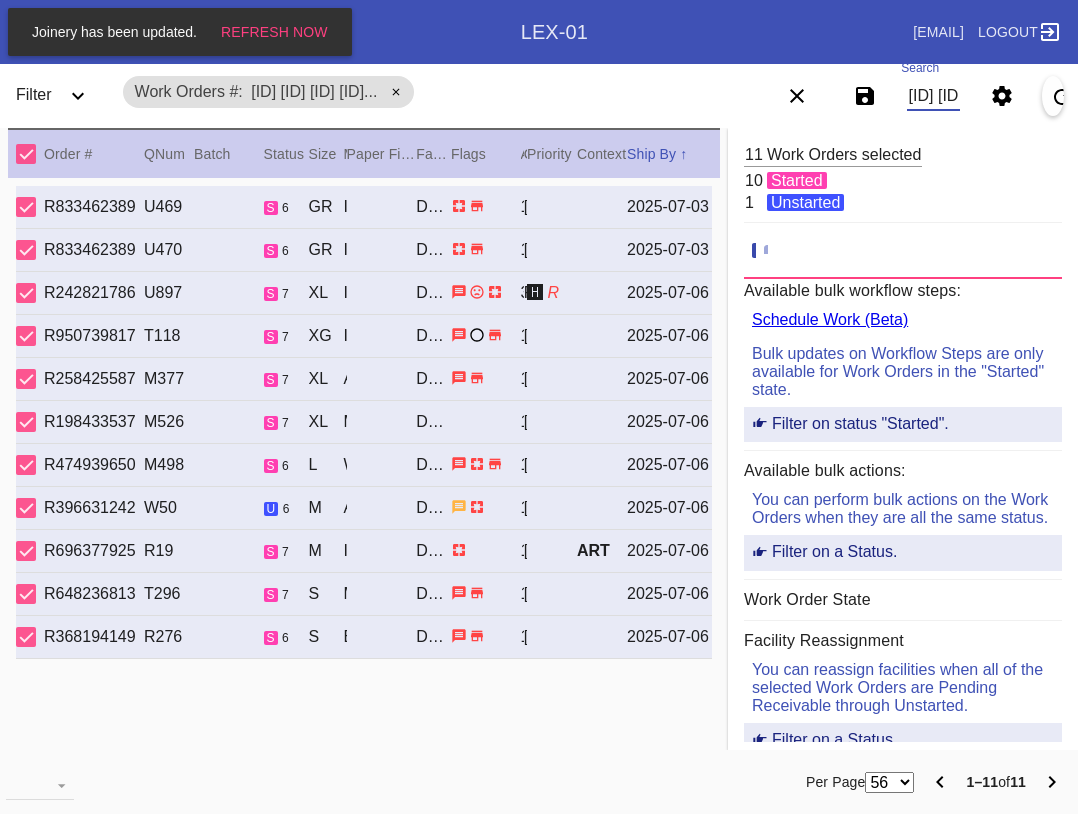click on "[ID] [ID] [ID] [ID] [ID] [ID] [ID] [ID] [ID] [ID] [ID]" at bounding box center (933, 96) 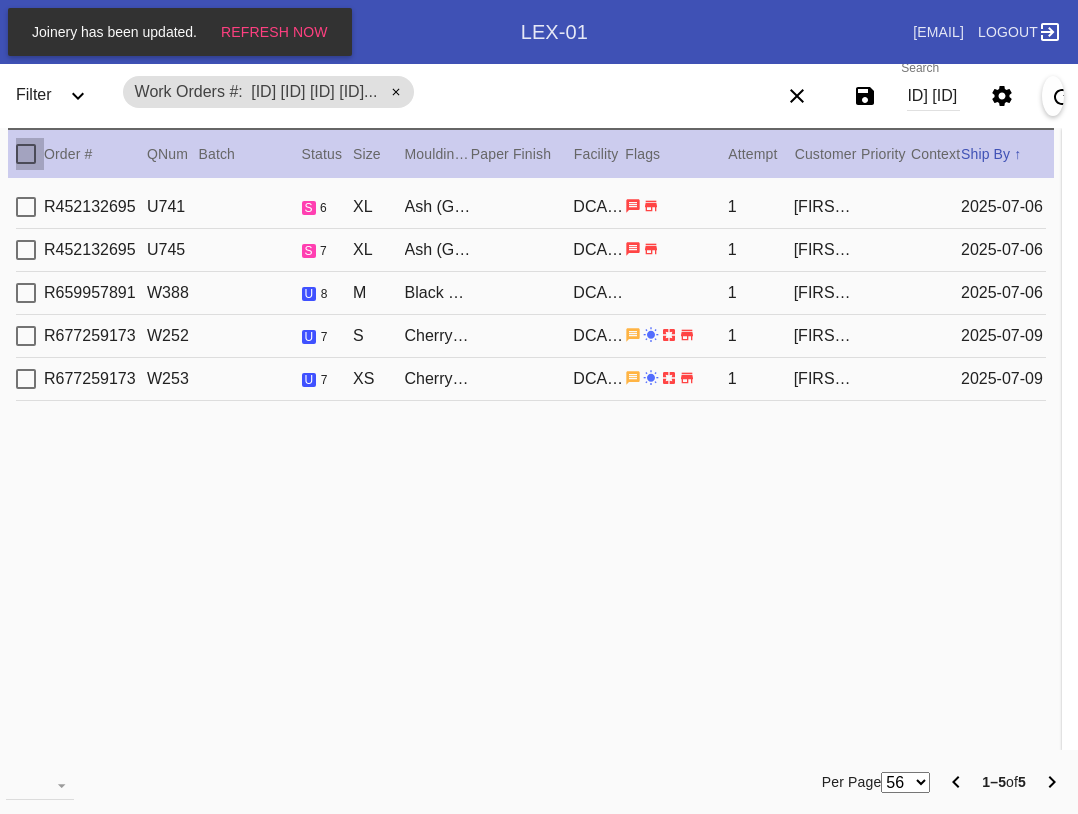 click at bounding box center (26, 154) 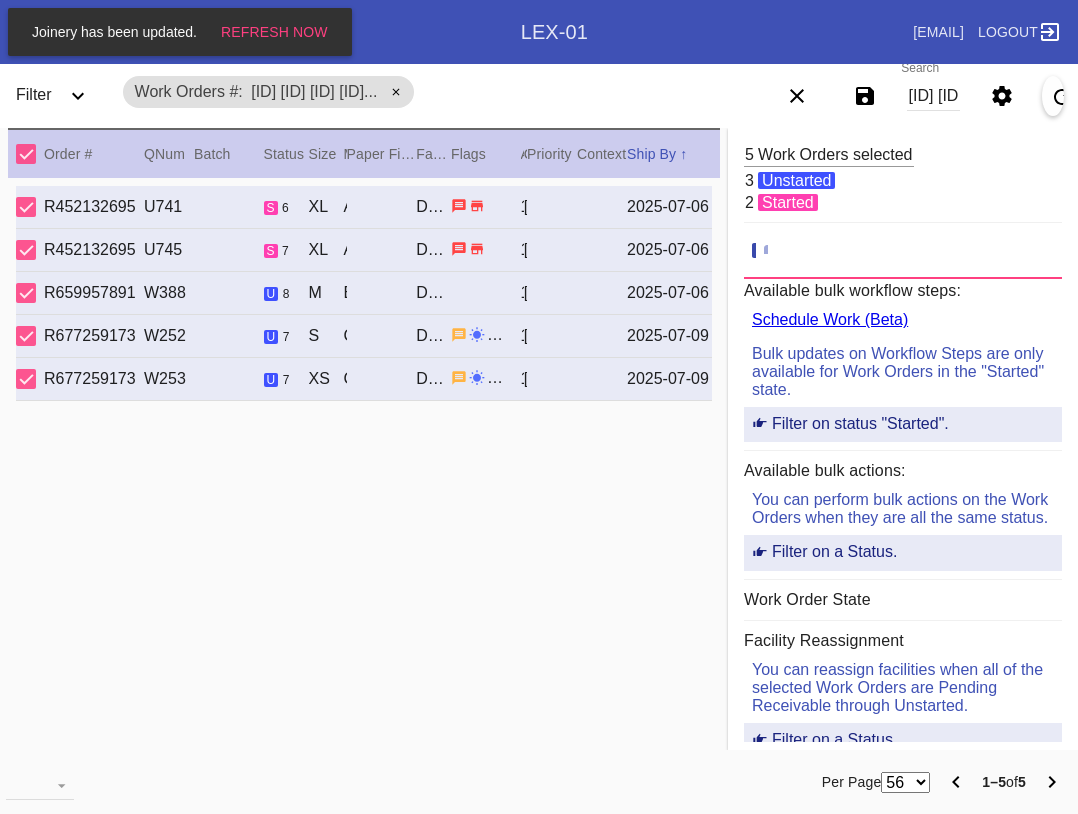 click at bounding box center (40, 784) 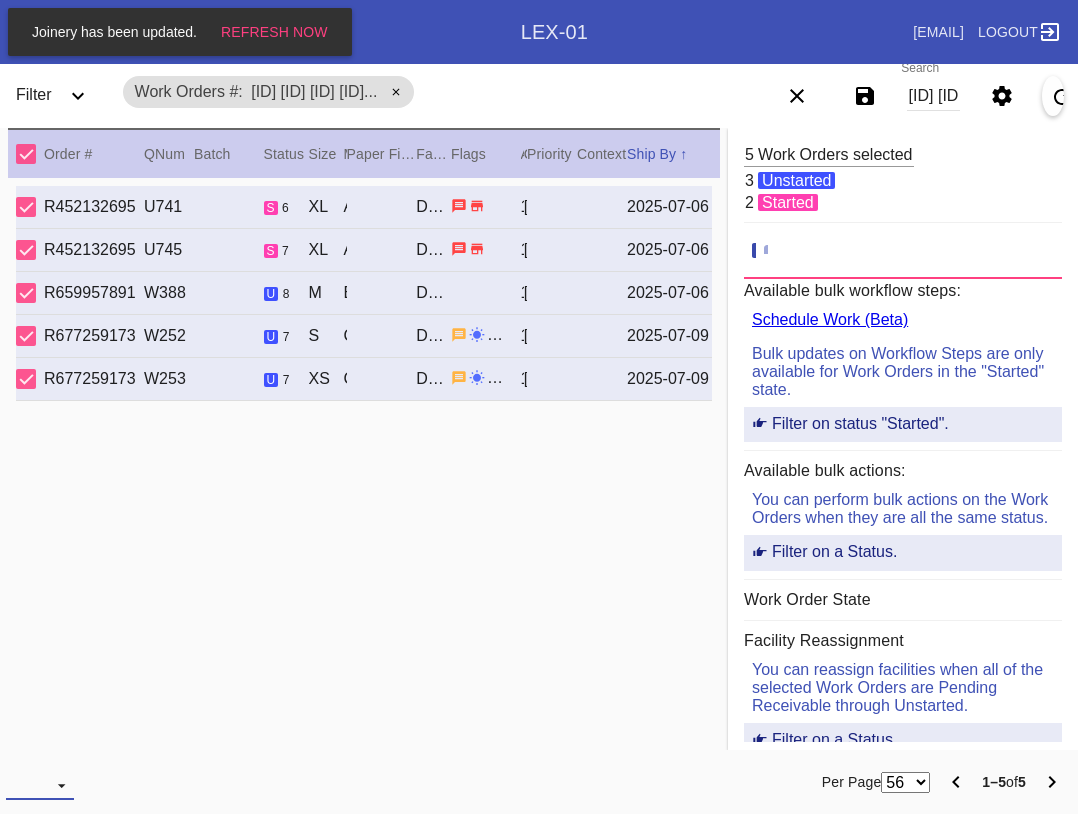 click at bounding box center (40, 785) 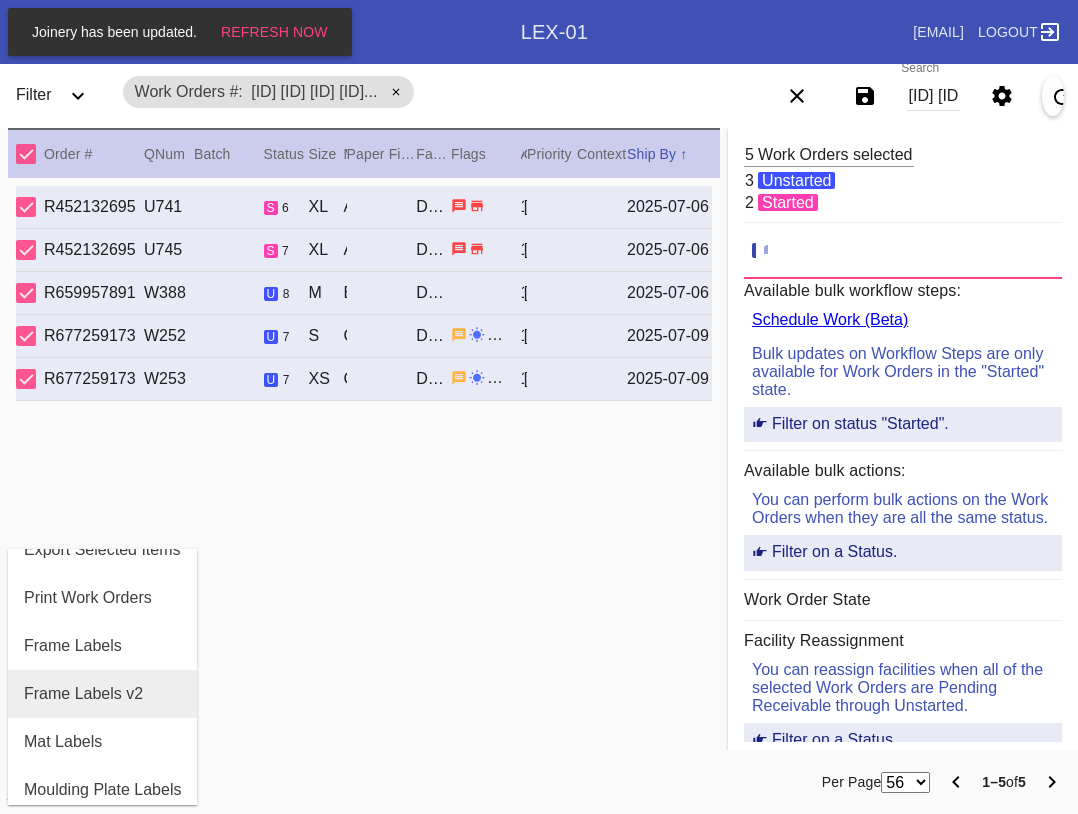 scroll, scrollTop: 100, scrollLeft: 0, axis: vertical 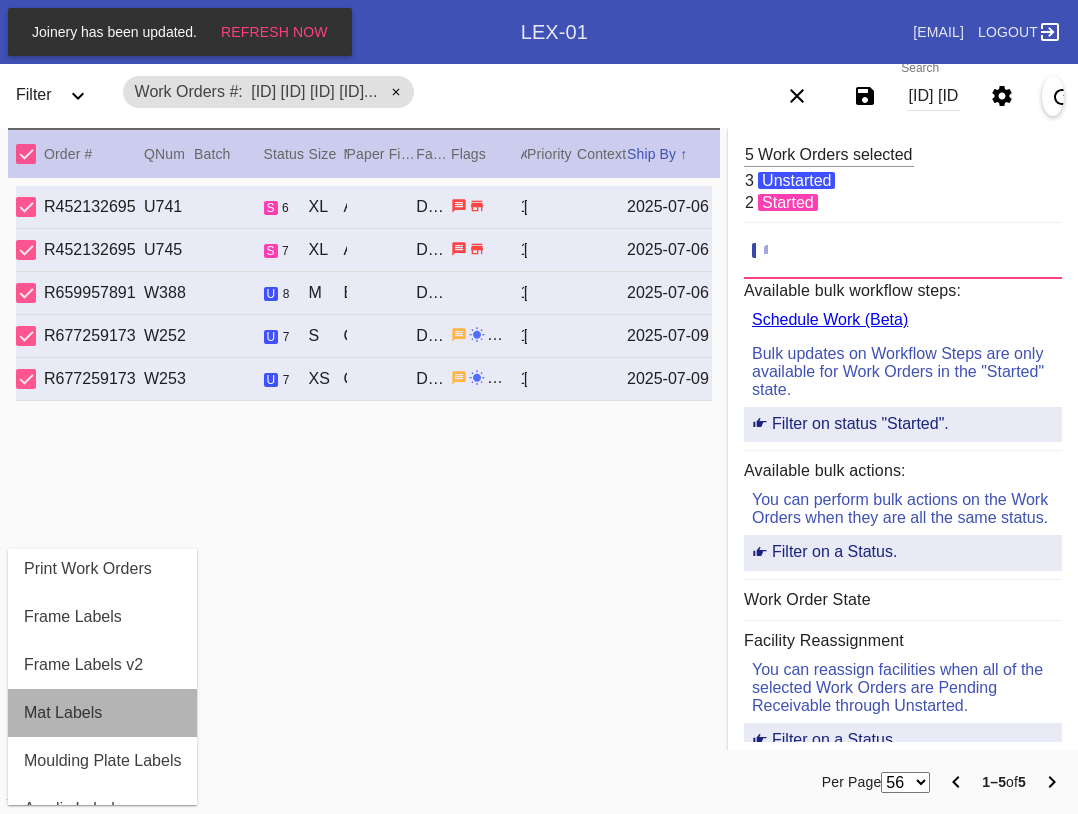 click on "Mat Labels" at bounding box center [63, 713] 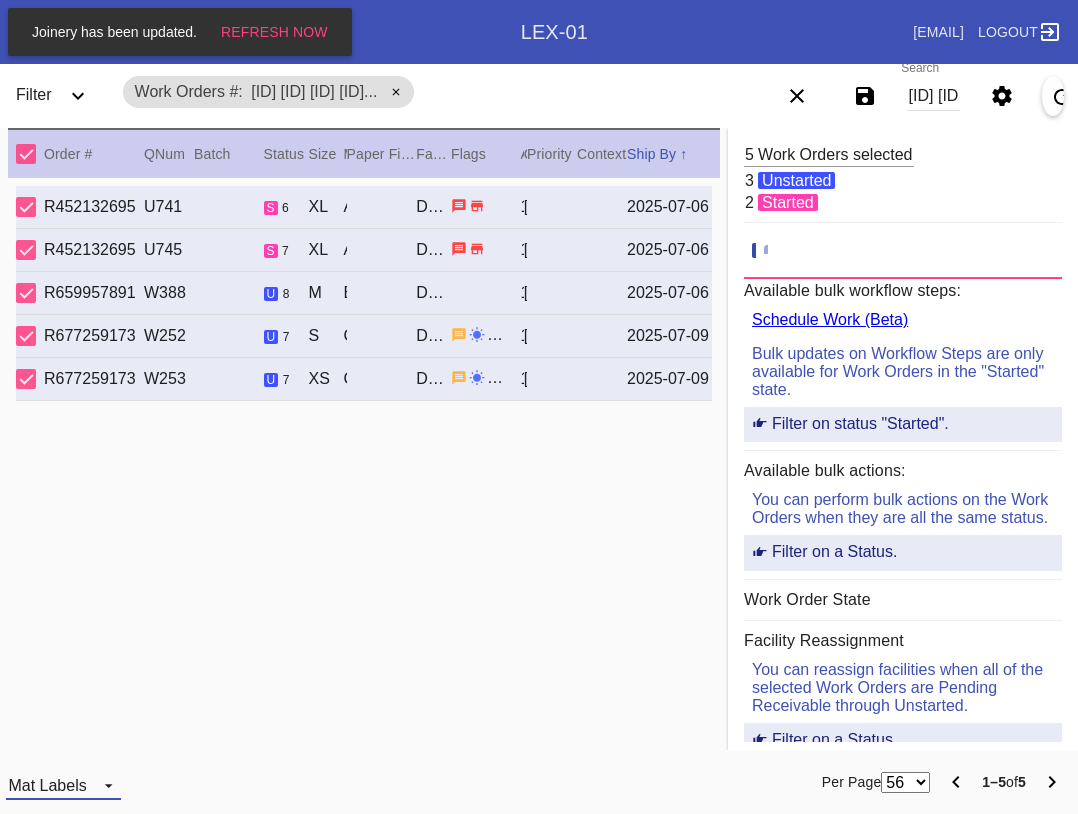 click on "Mat Labels" at bounding box center [63, 785] 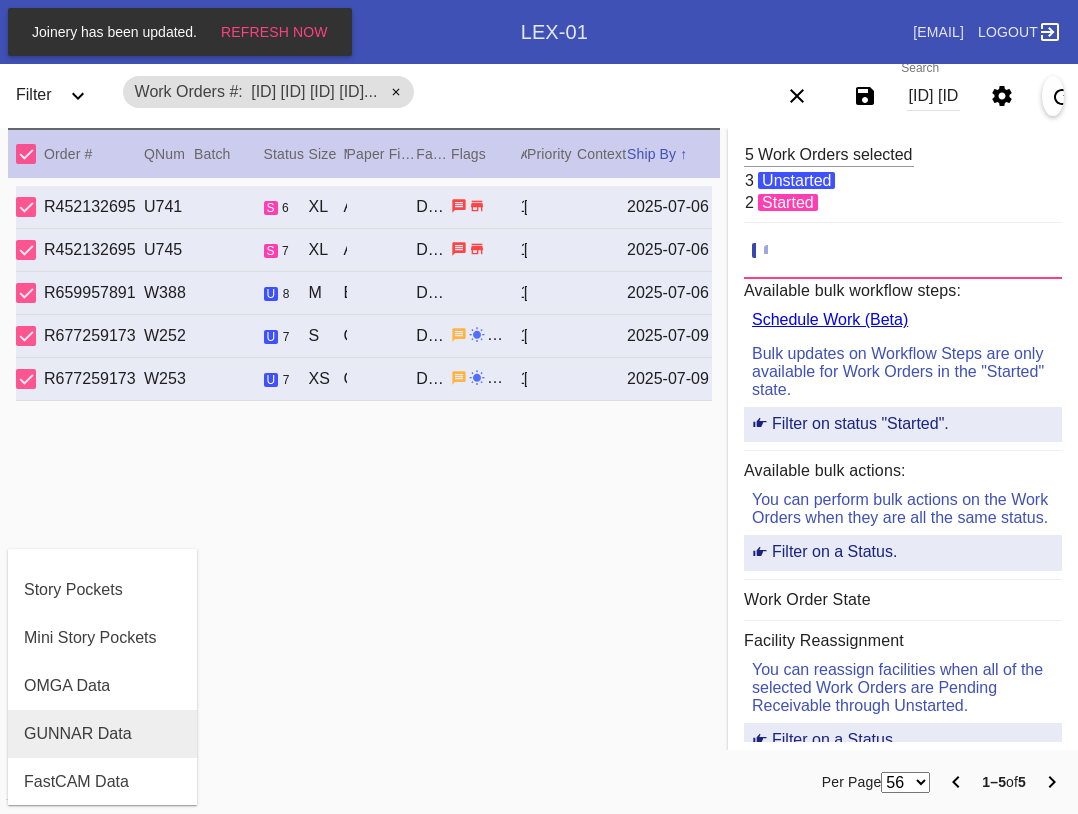 scroll, scrollTop: 464, scrollLeft: 0, axis: vertical 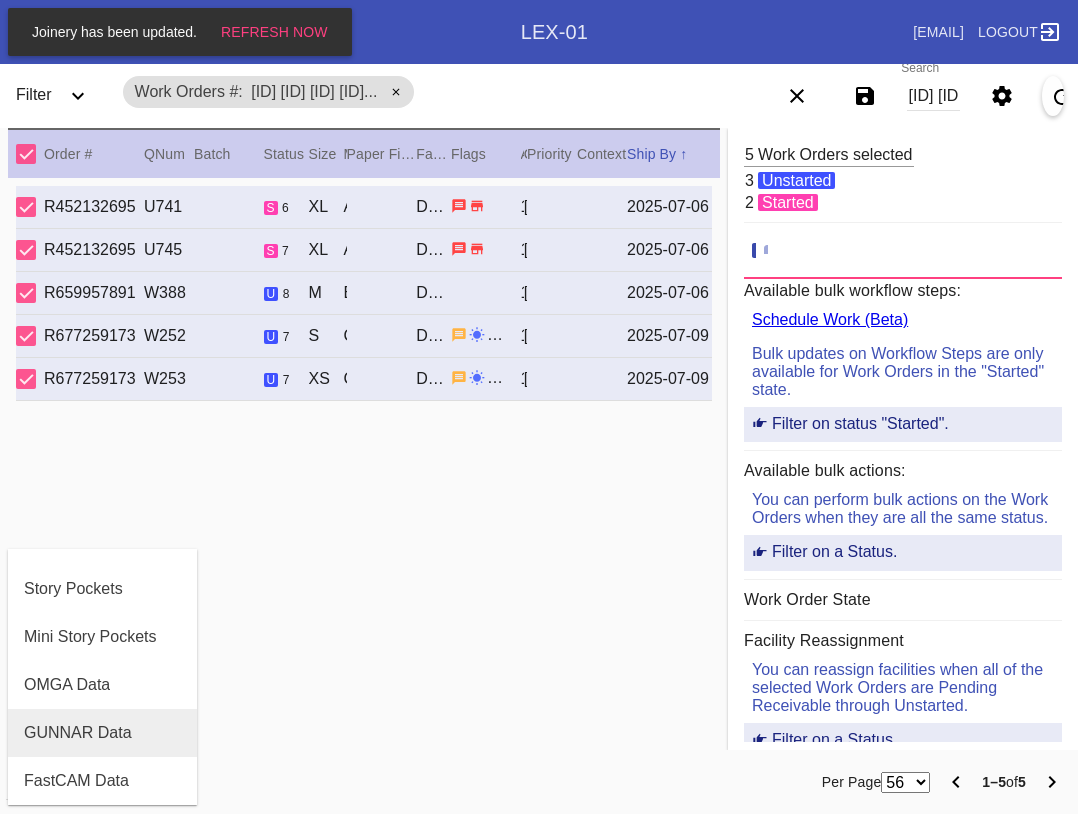 click on "GUNNAR Data" at bounding box center (78, 733) 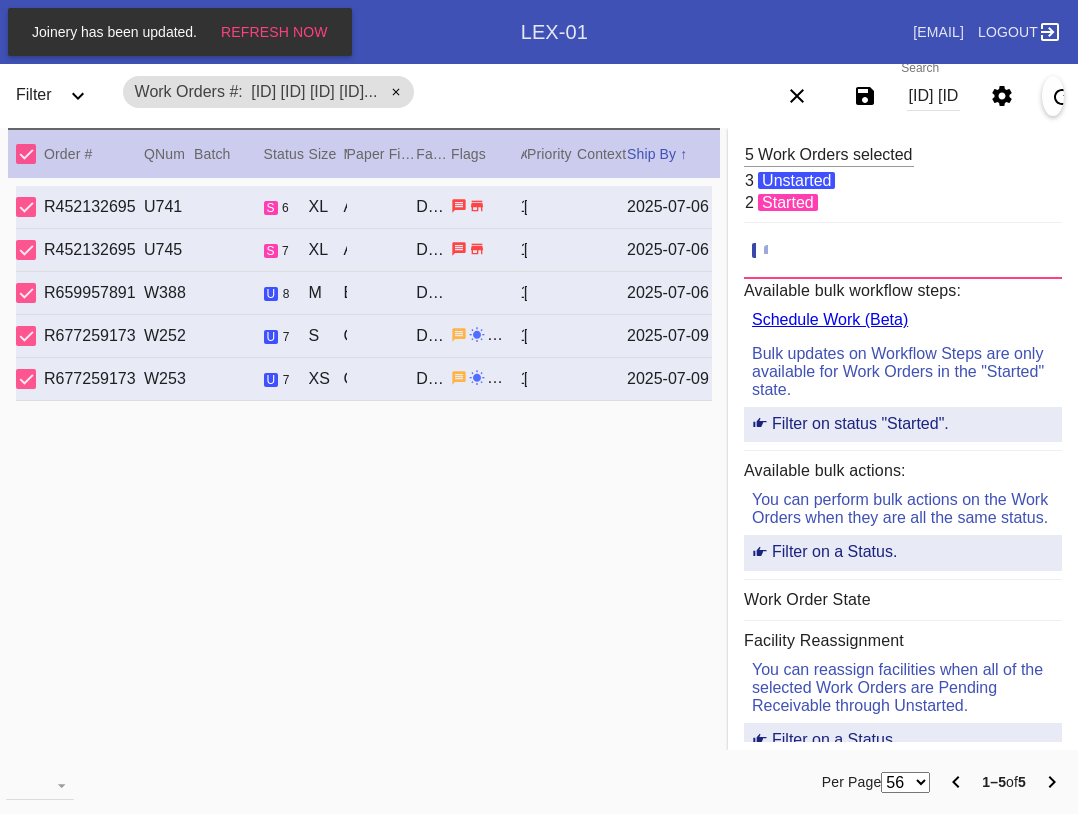 click on "Search W965231336434561 W446493704169126 W929552719485618 W929552719485618 W879323400589131 W171688000247045" at bounding box center (933, 96) 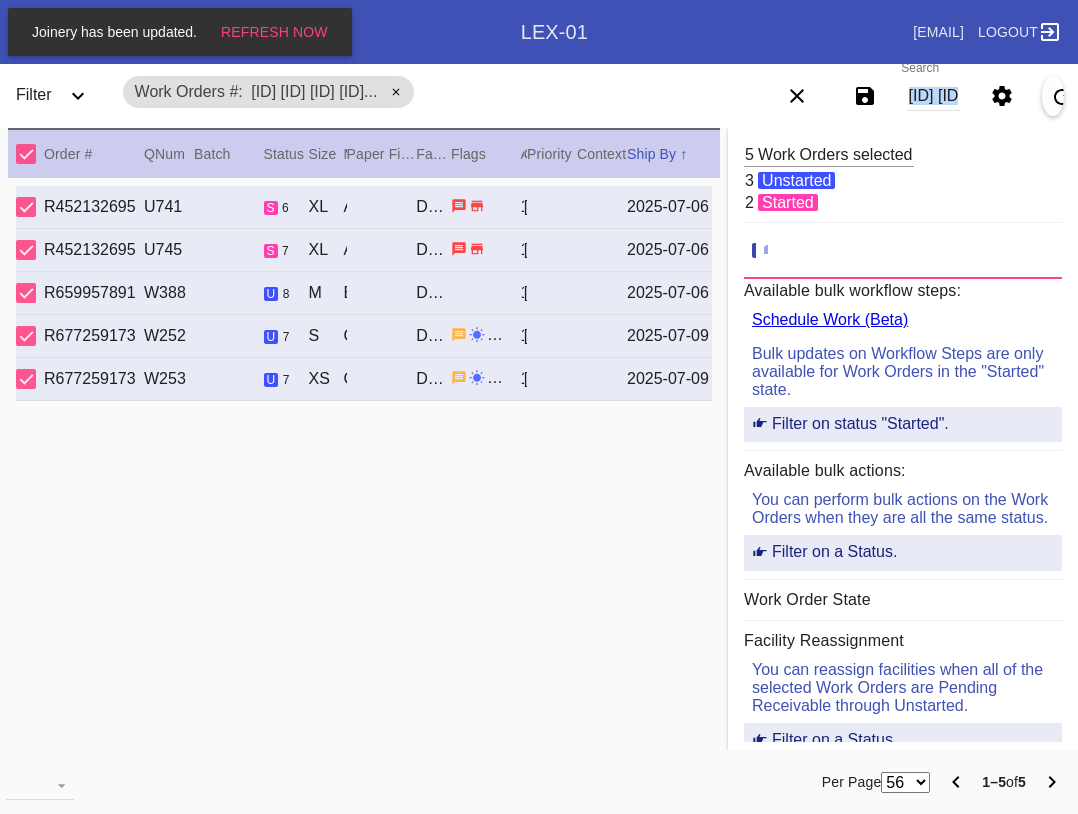 click on "Search W965231336434561 W446493704169126 W929552719485618 W929552719485618 W879323400589131 W171688000247045" at bounding box center (933, 96) 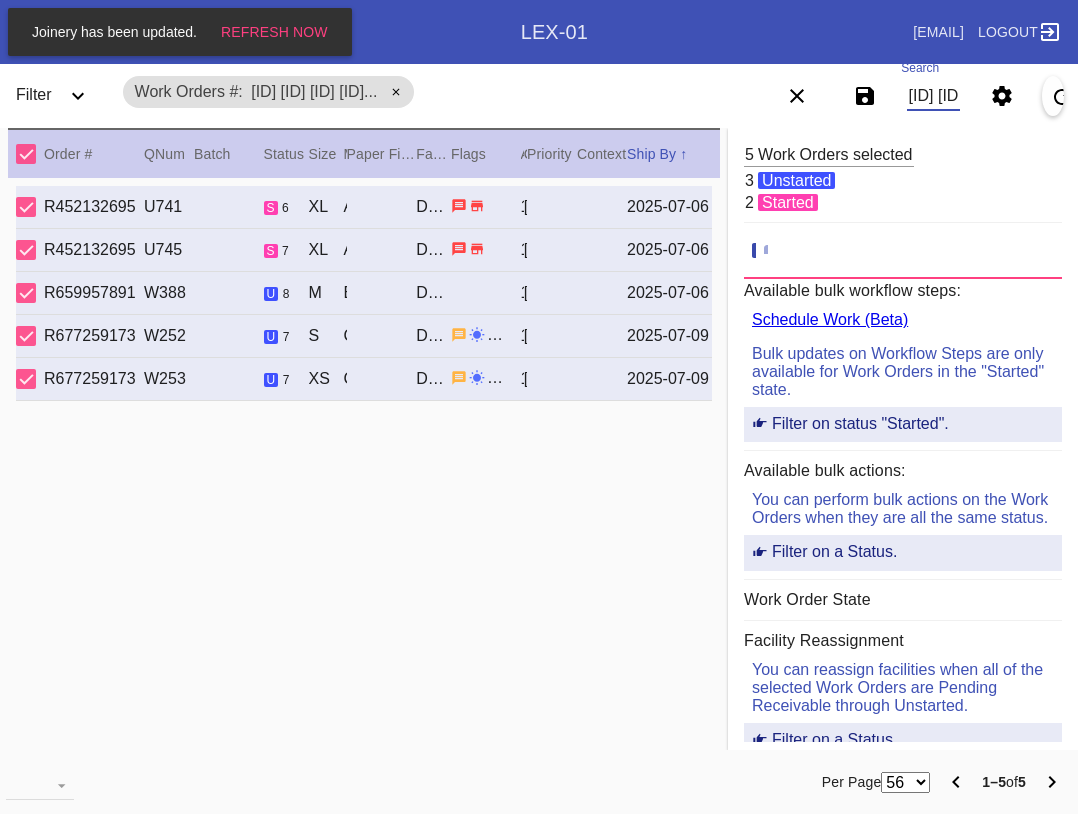 click on "W965231336434561 W446493704169126 W929552719485618 W929552719485618 W879323400589131 W171688000247045" at bounding box center [933, 96] 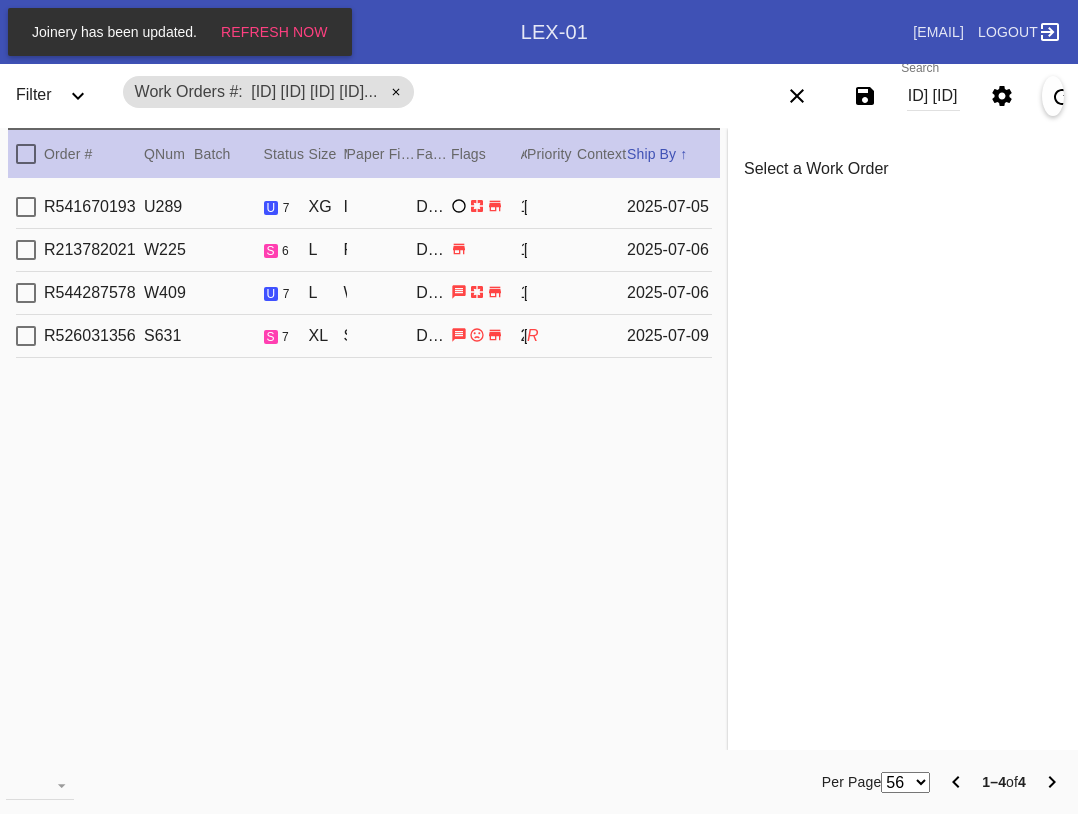 click on "Order #  QNum Batch  Status
Size
↑
↓
Moulding / Mat Paper Finish  Facility Flags Attempt Customer
Priority
↑
↓
Context
Ship By
↑
↓" at bounding box center (364, 153) 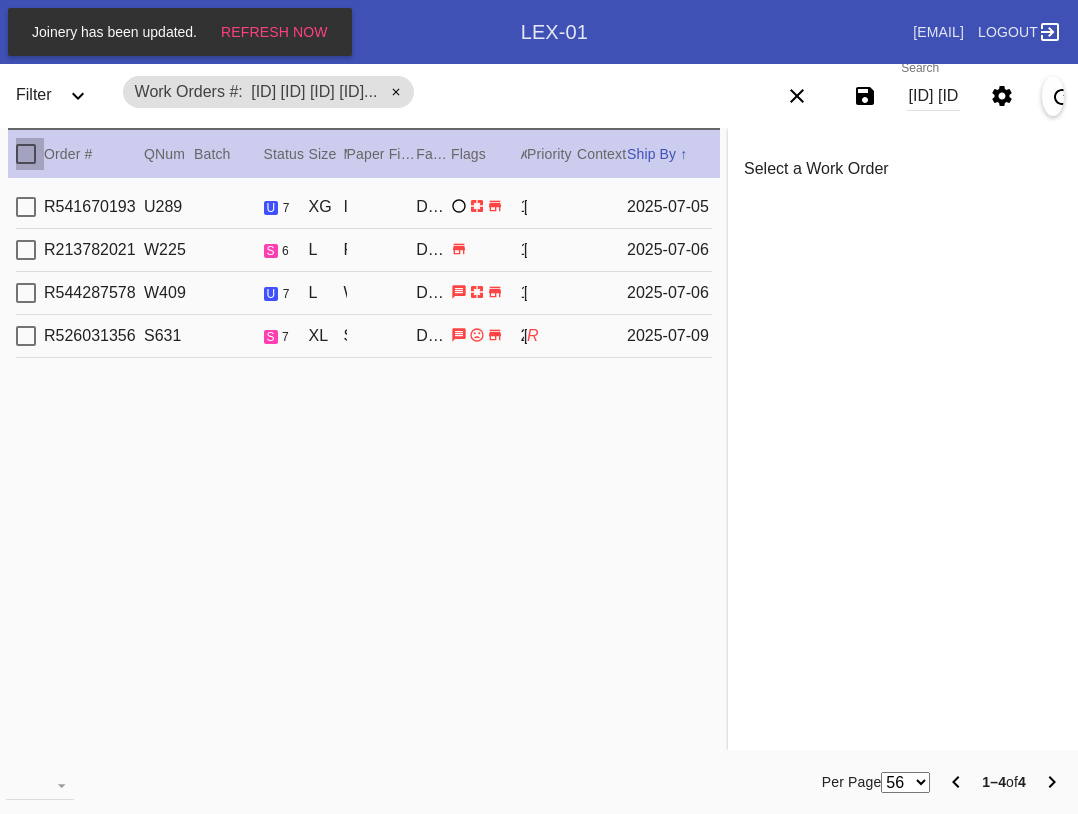 click at bounding box center (26, 154) 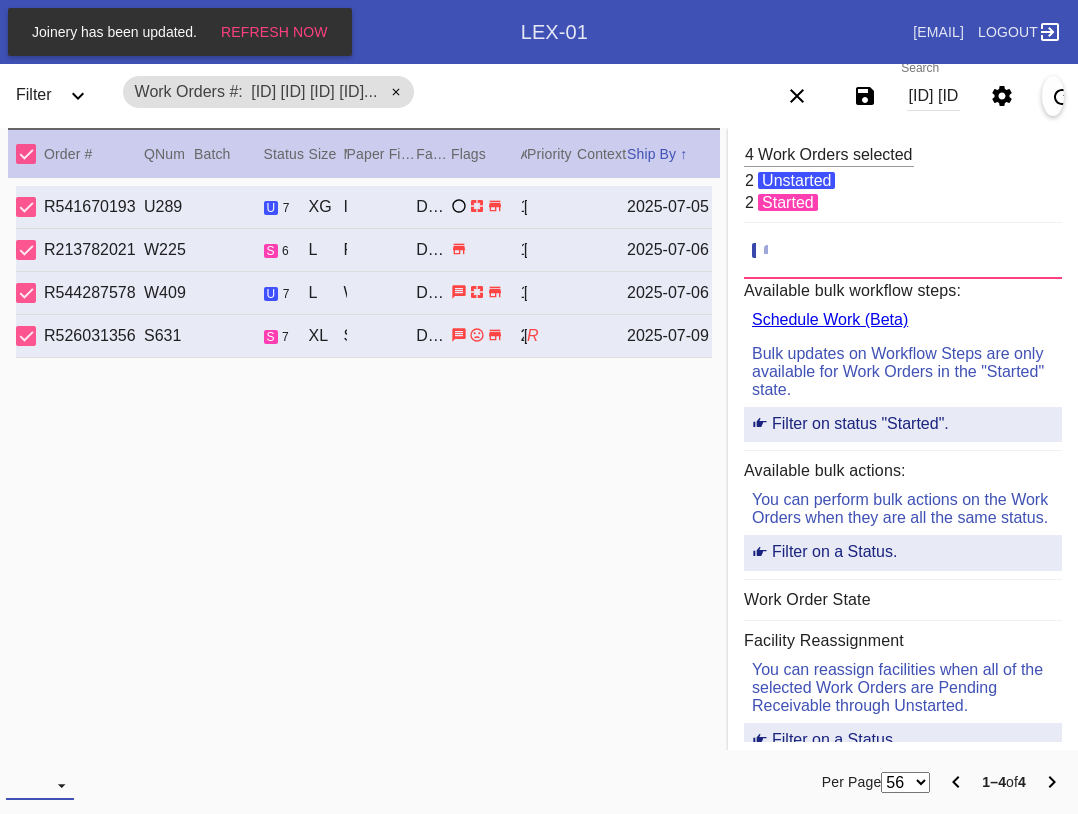 drag, startPoint x: 32, startPoint y: 776, endPoint x: 54, endPoint y: 777, distance: 22.022715 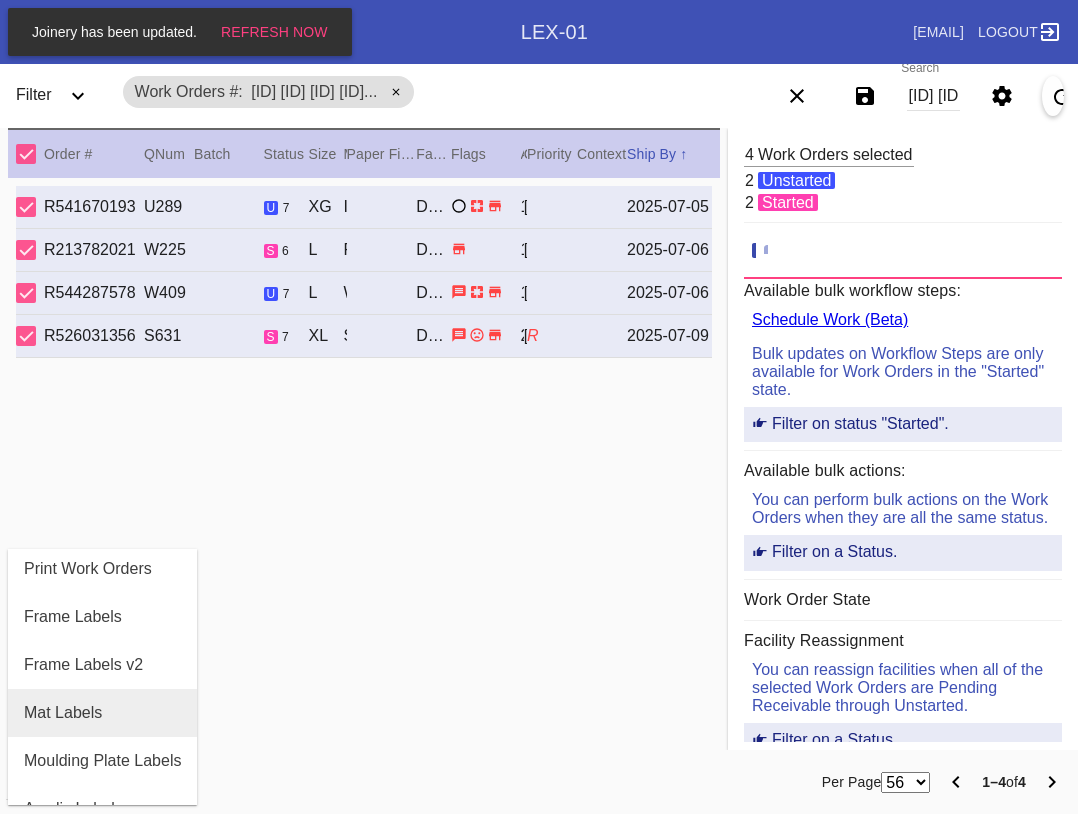click on "Mat Labels" at bounding box center (102, 713) 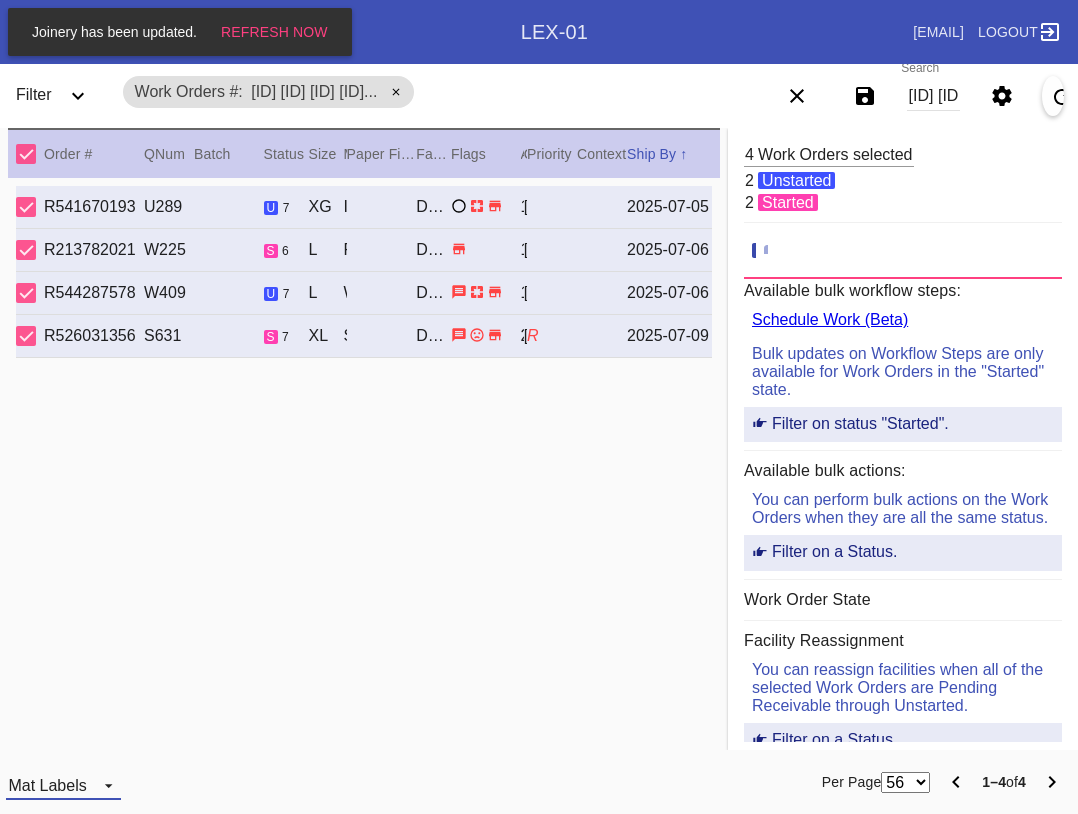 drag, startPoint x: 67, startPoint y: 776, endPoint x: 70, endPoint y: 758, distance: 18.248287 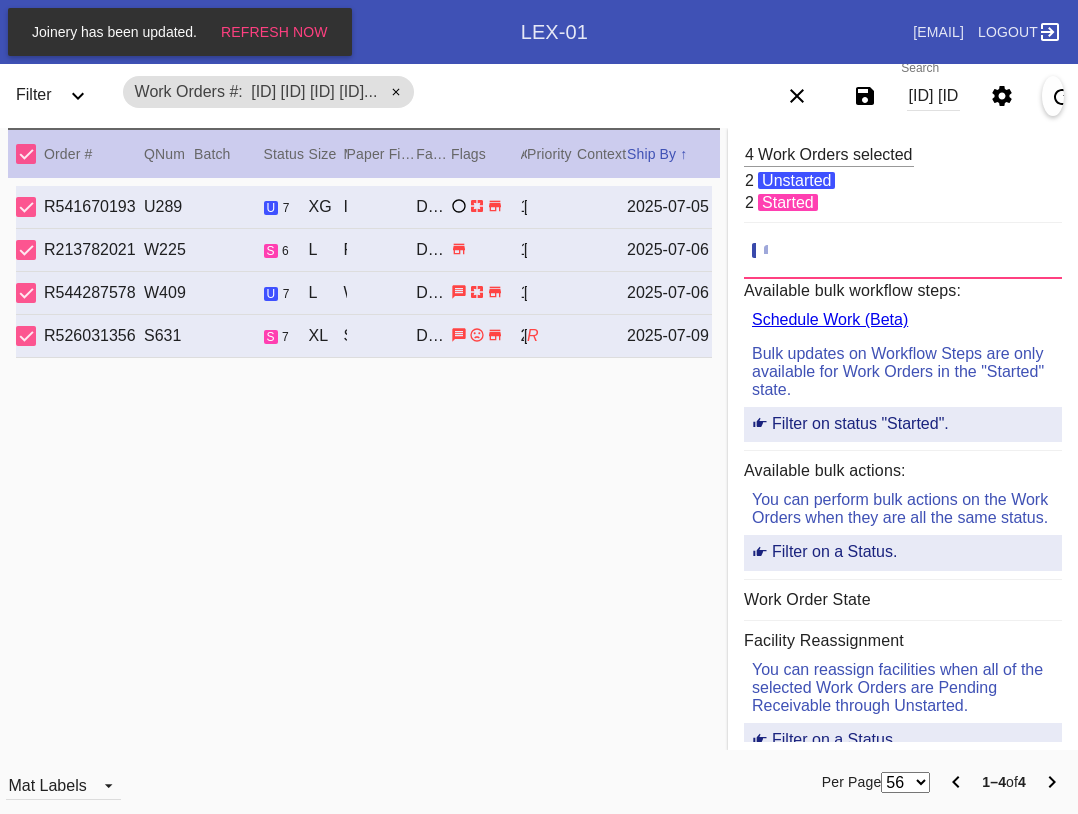 scroll, scrollTop: 32, scrollLeft: 0, axis: vertical 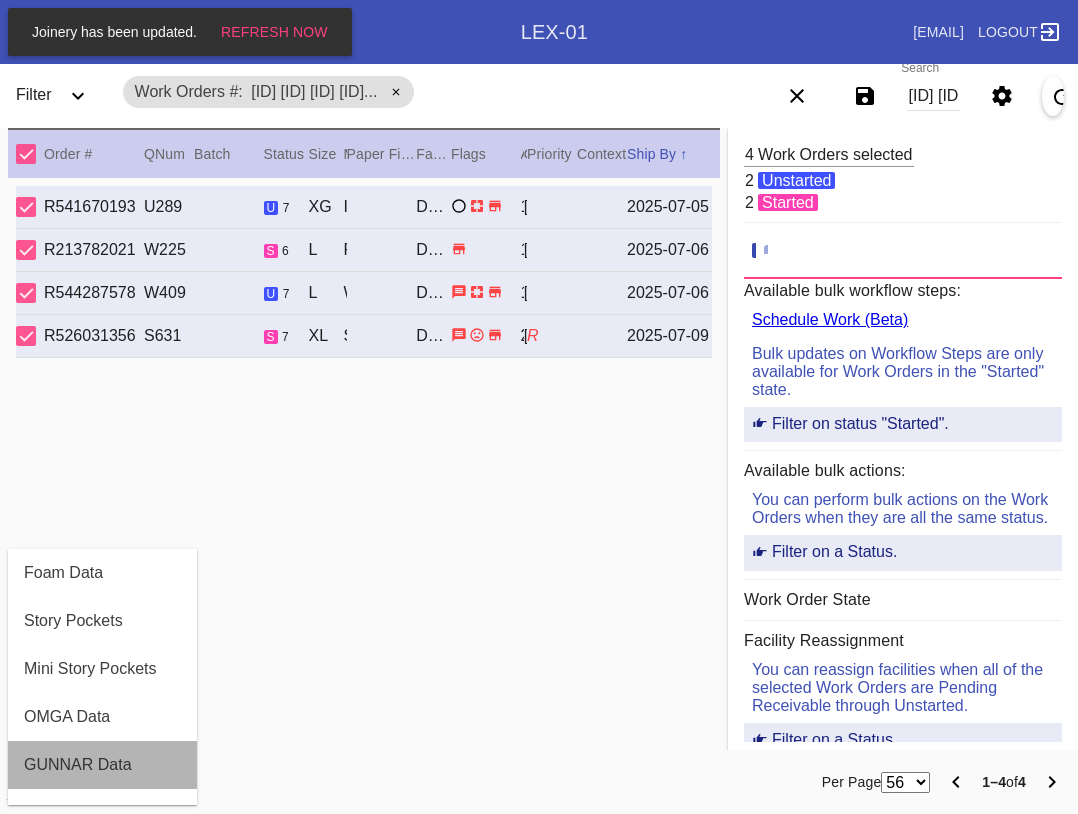 click on "GUNNAR Data" at bounding box center (102, 765) 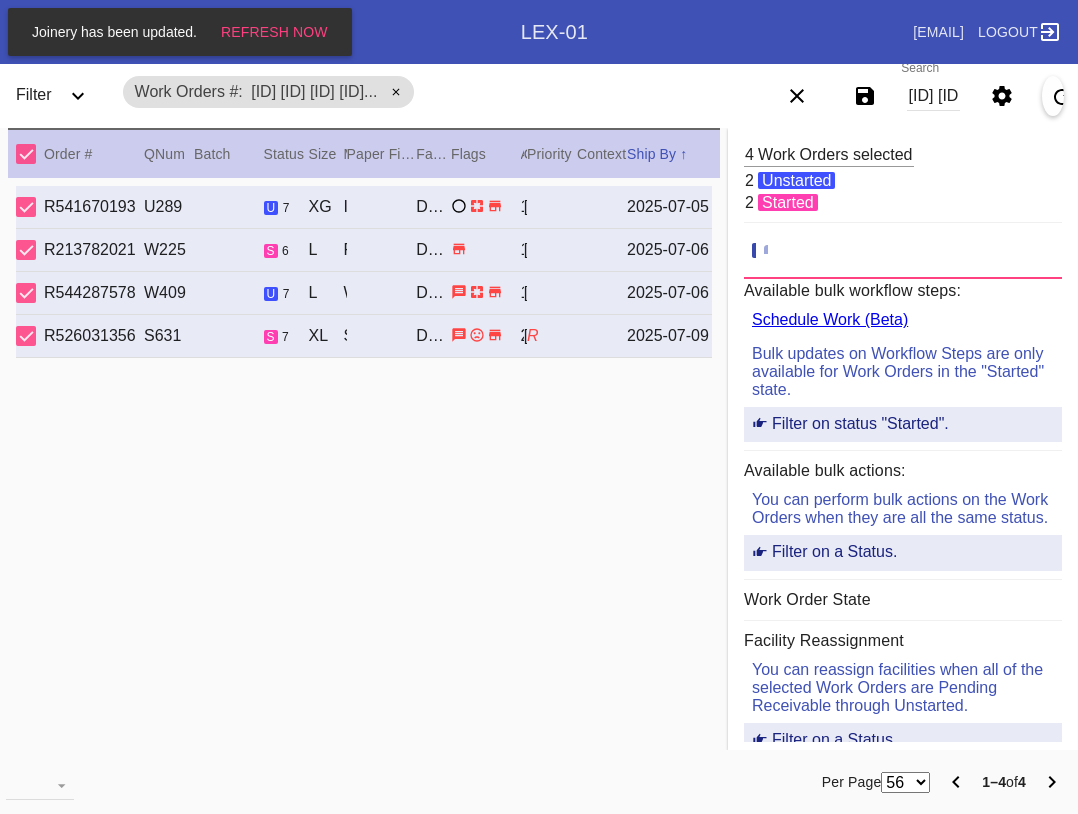 click on "W639709011432641 W147496705883862 W604657246056460 W689252931004986" at bounding box center [933, 96] 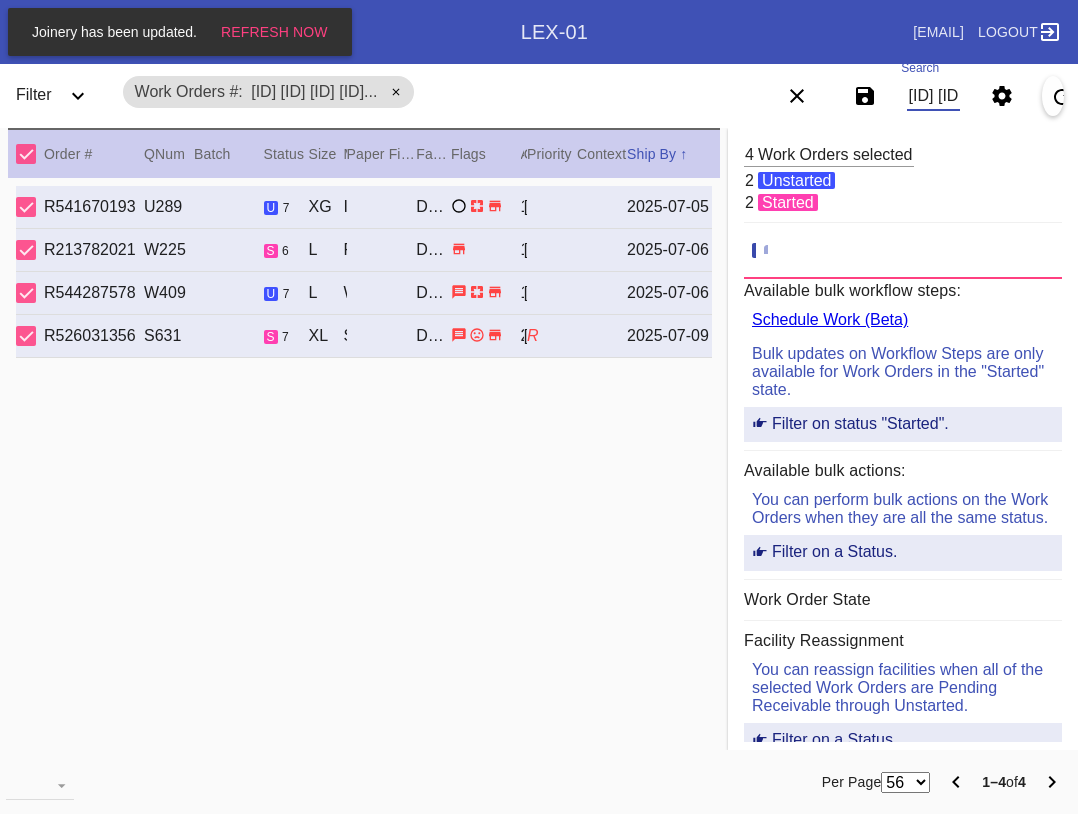 click on "W639709011432641 W147496705883862 W604657246056460 W689252931004986" at bounding box center (933, 96) 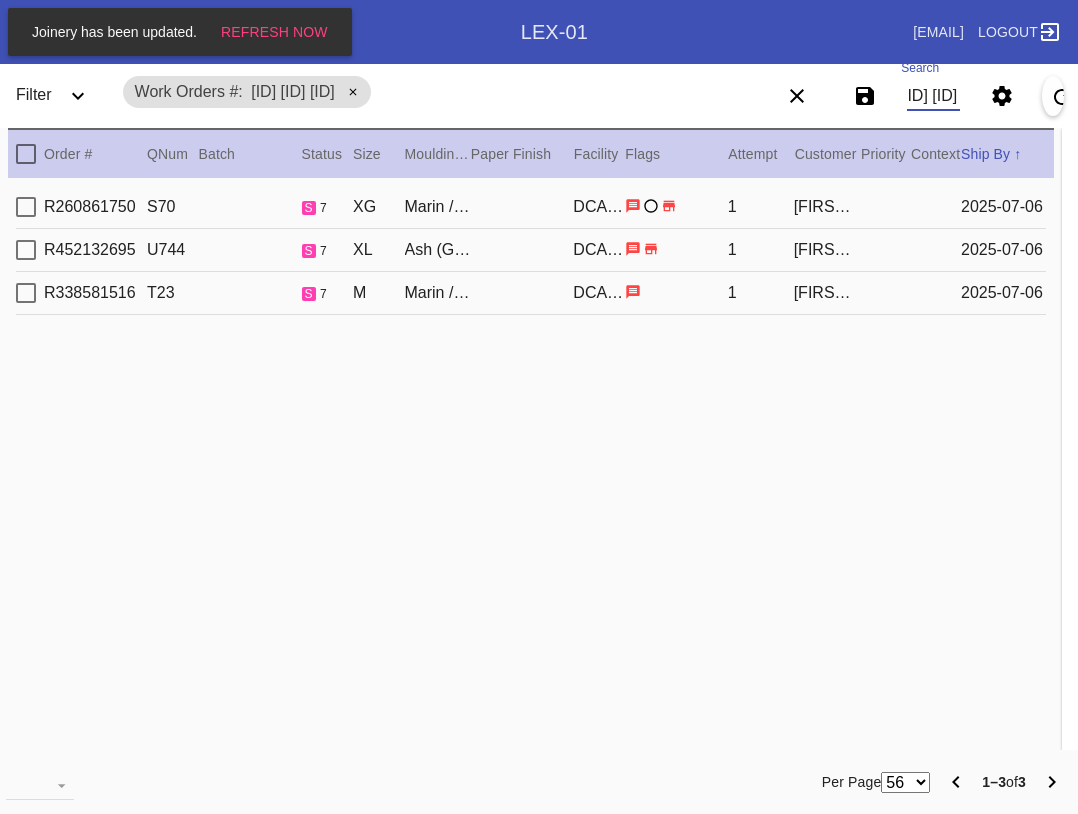 click at bounding box center (26, 154) 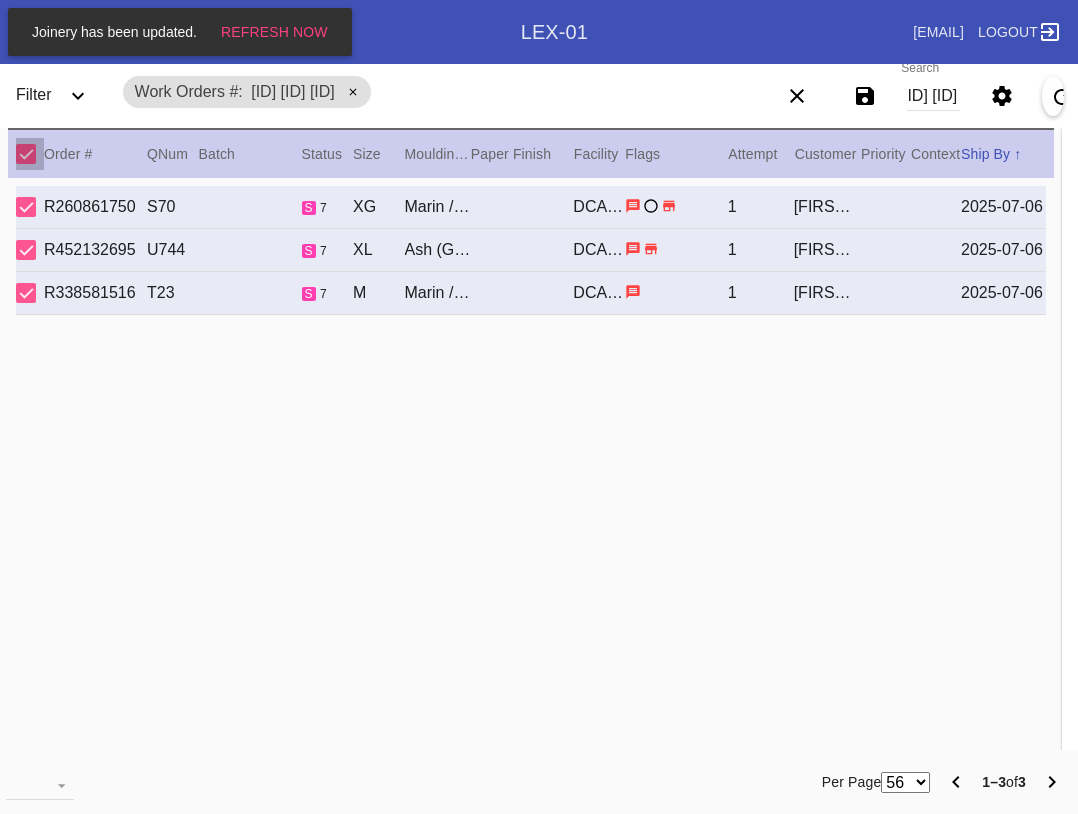 scroll, scrollTop: 0, scrollLeft: 0, axis: both 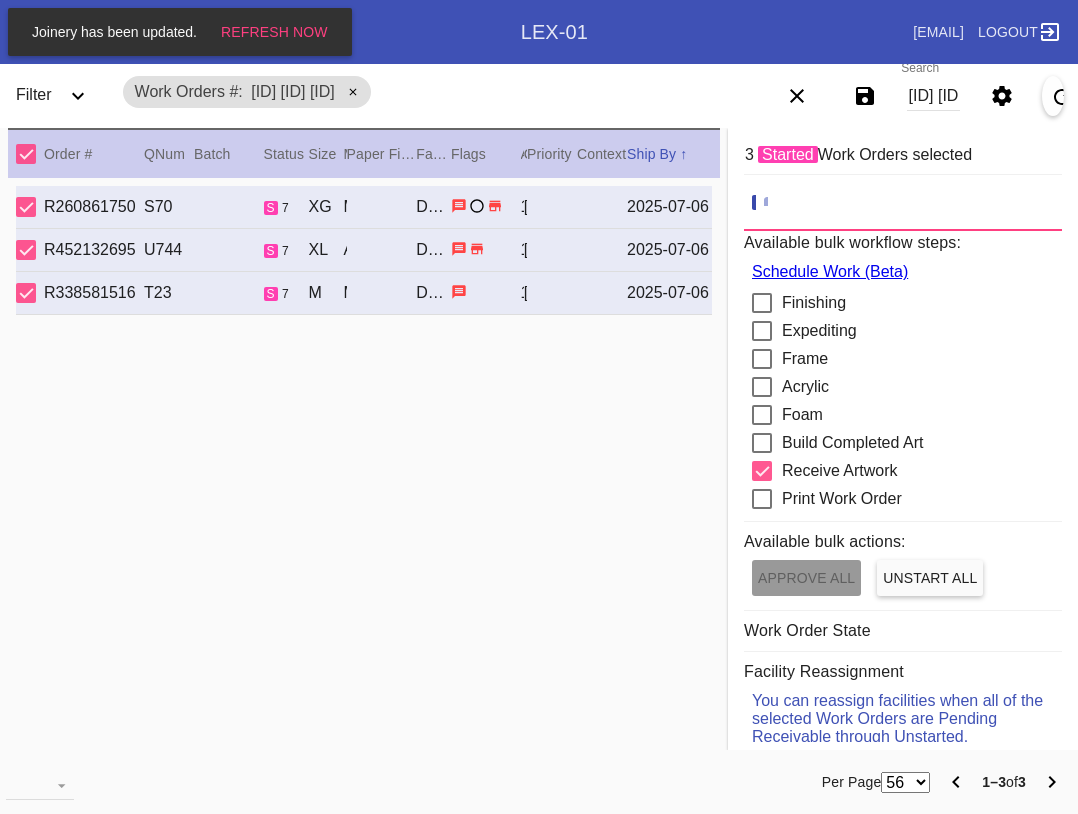 click at bounding box center (161, 782) 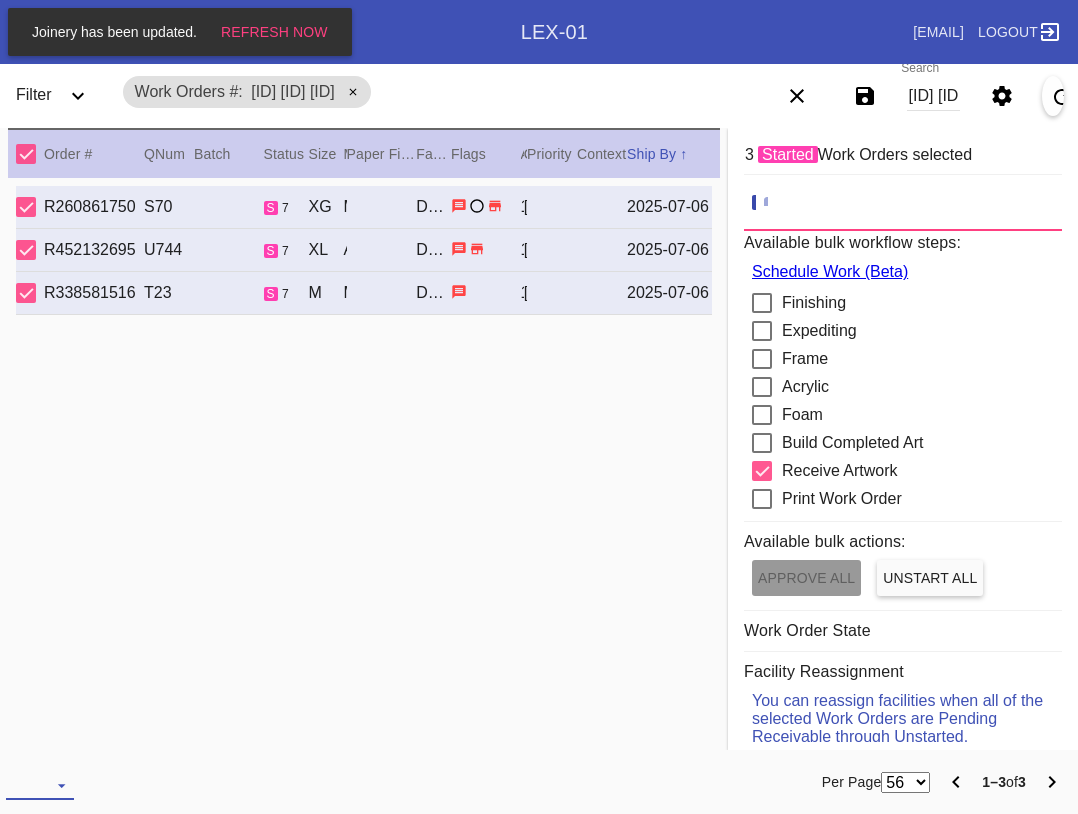 click at bounding box center (40, 785) 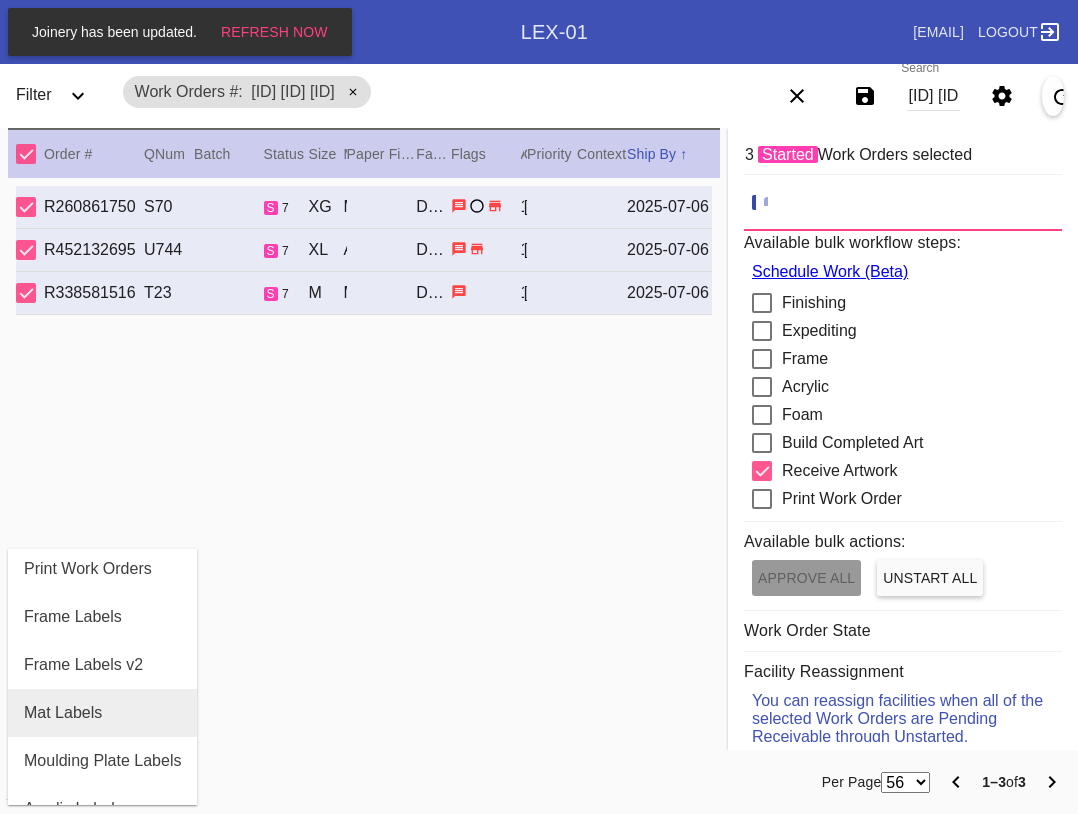 click on "Mat Labels" at bounding box center (63, 713) 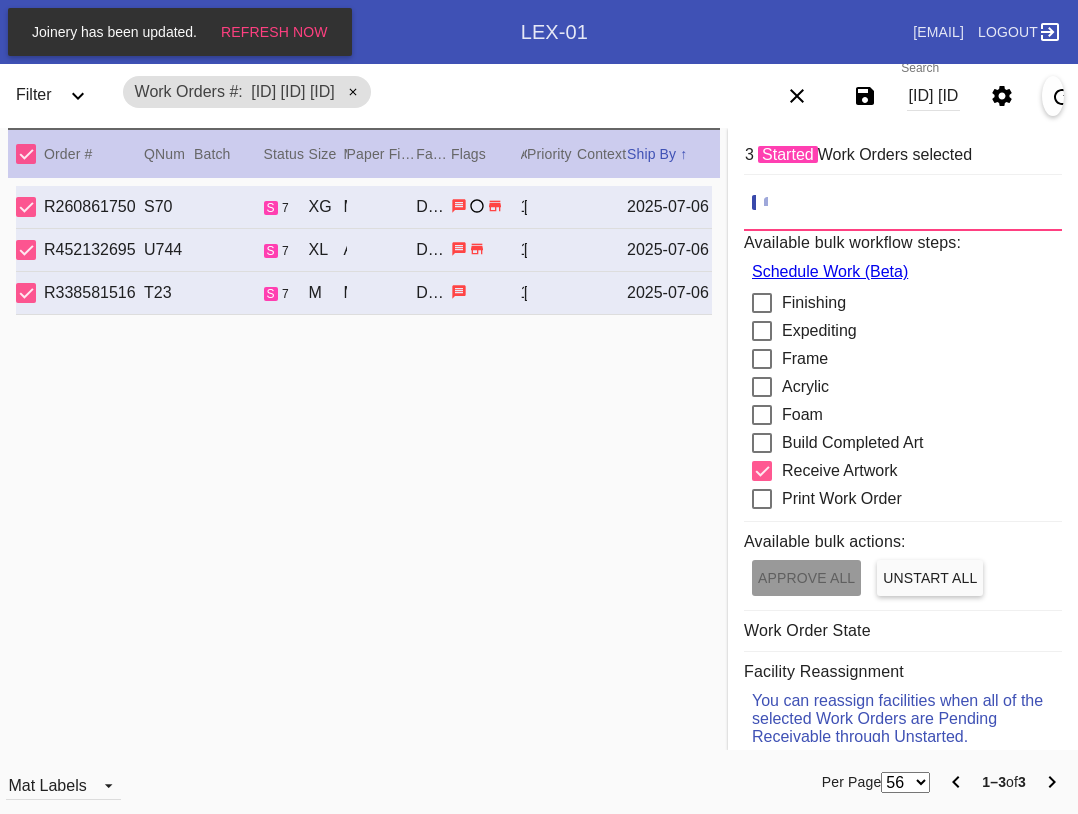 scroll, scrollTop: 32, scrollLeft: 0, axis: vertical 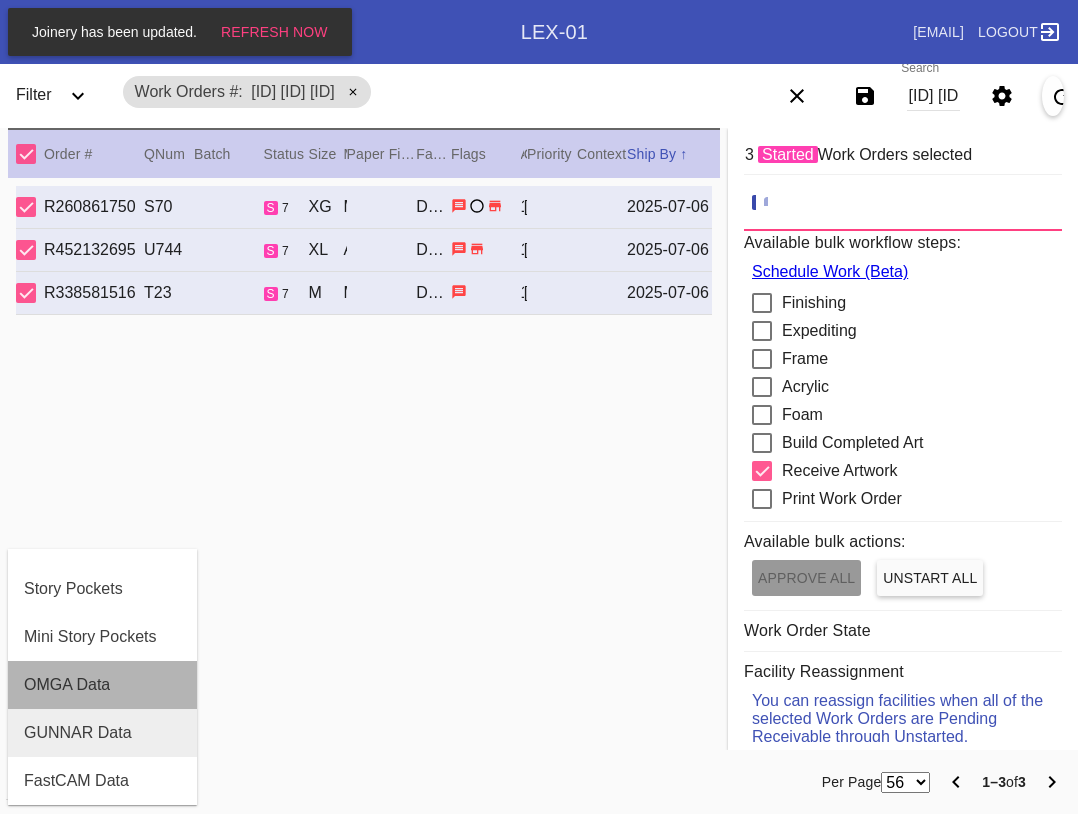 drag, startPoint x: 107, startPoint y: 705, endPoint x: 96, endPoint y: 755, distance: 51.1957 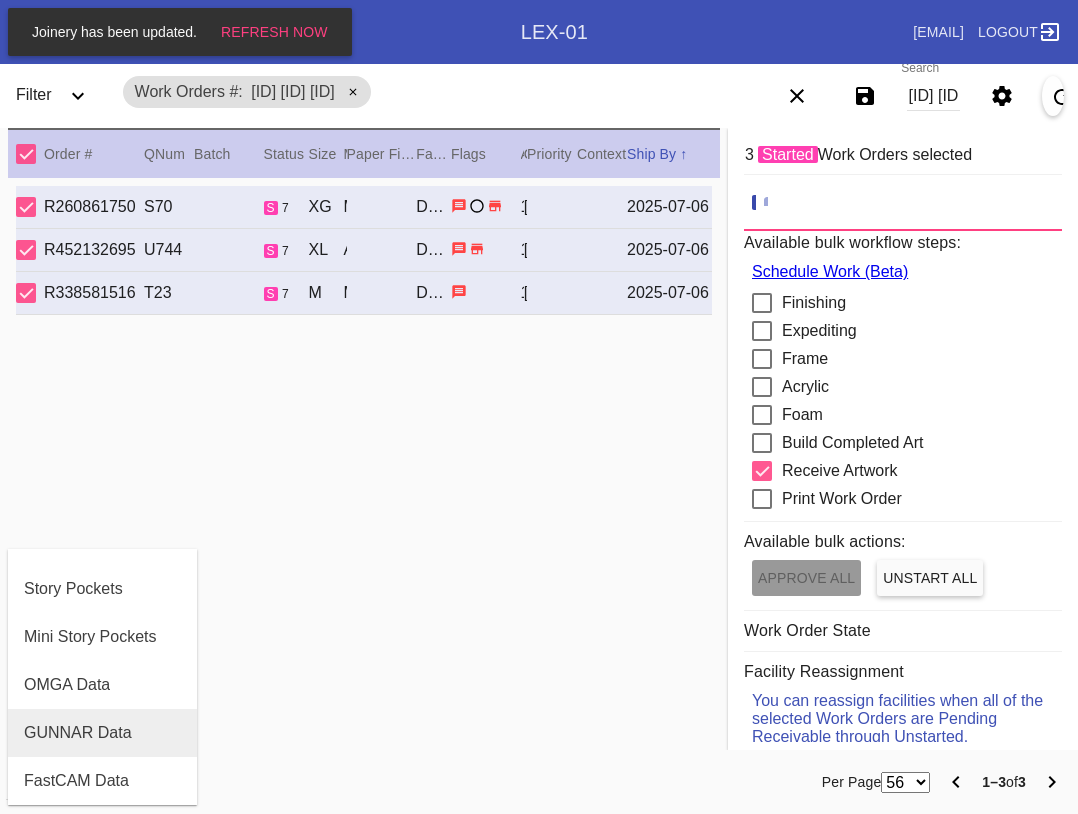 click on "GUNNAR Data" at bounding box center [102, 733] 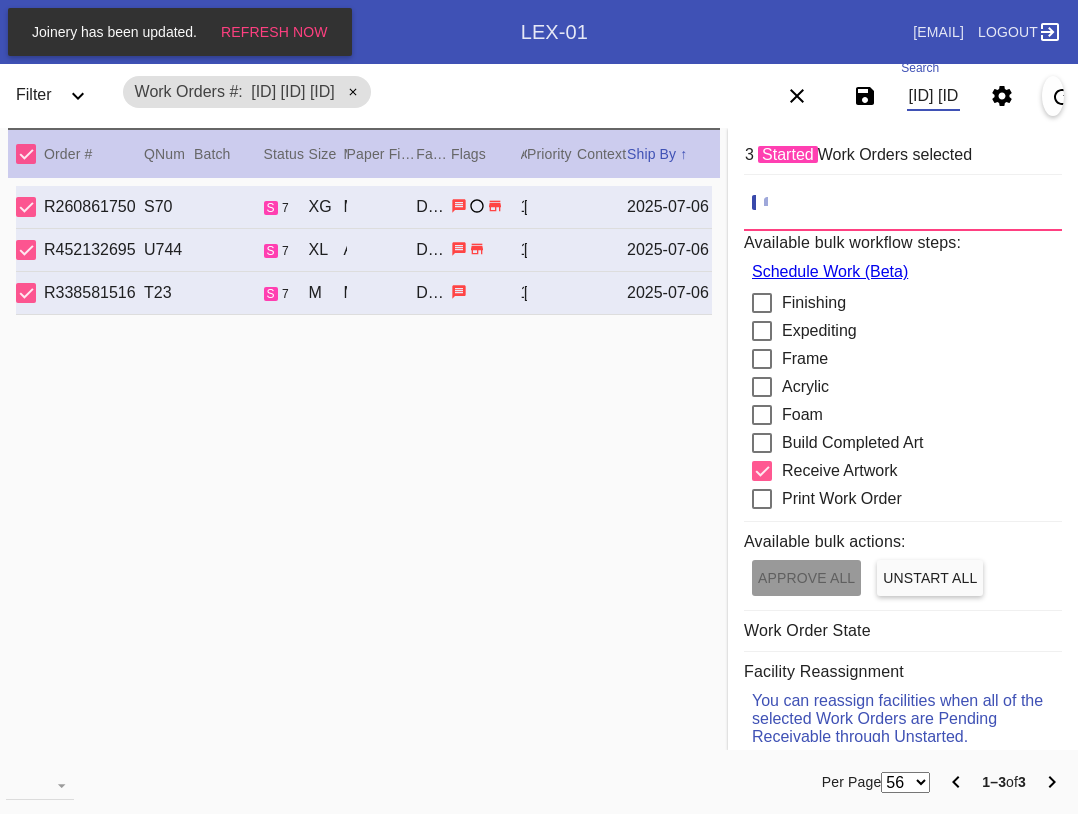 click on "W272111048713575 W971784399105747 W937282177821665" at bounding box center [933, 96] 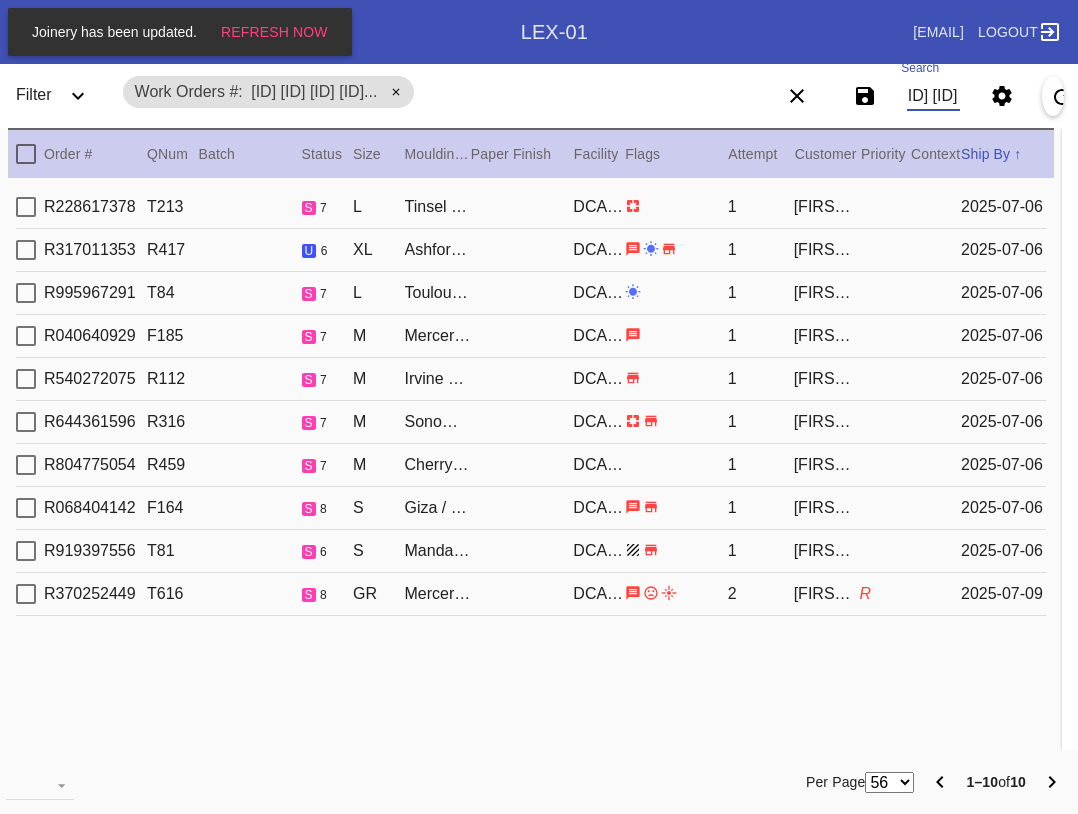 type on "W862377534503886 W886495930272237 W946078818252772 W477691870935436 W748327178394479 W310637824870322 W255118975813837 W126552507941427 W433592542040183 W212186995010951" 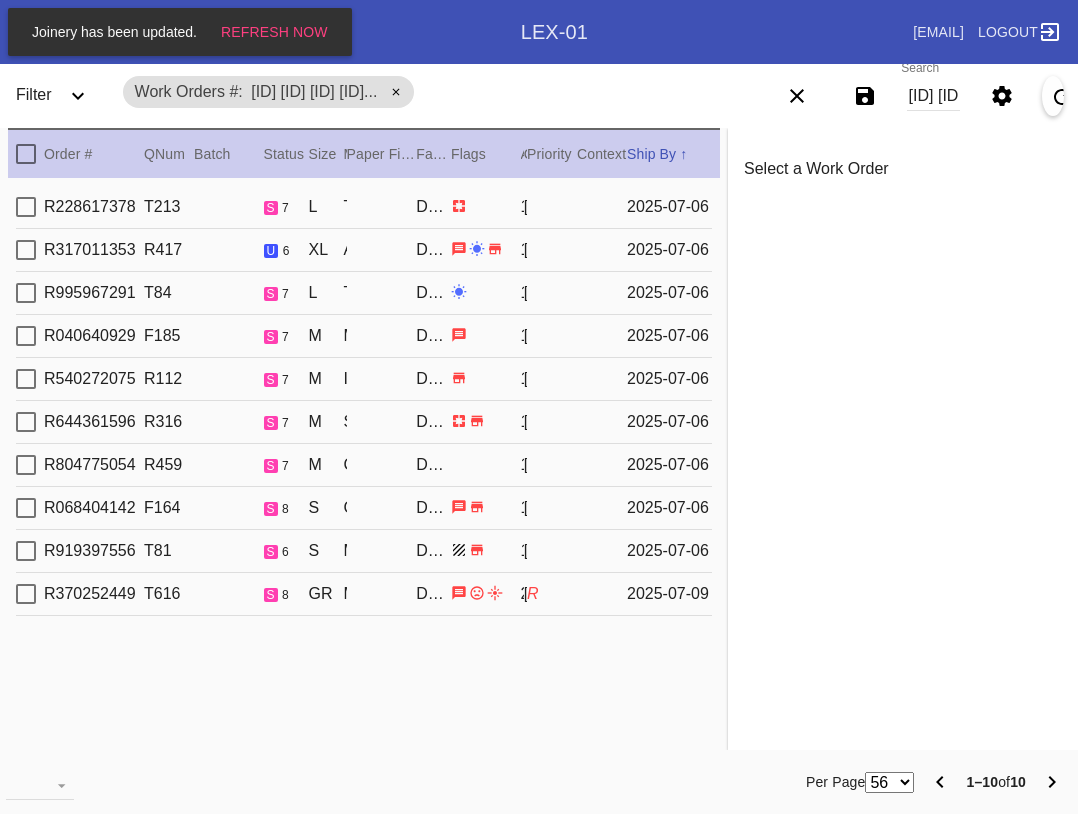 click at bounding box center (26, 154) 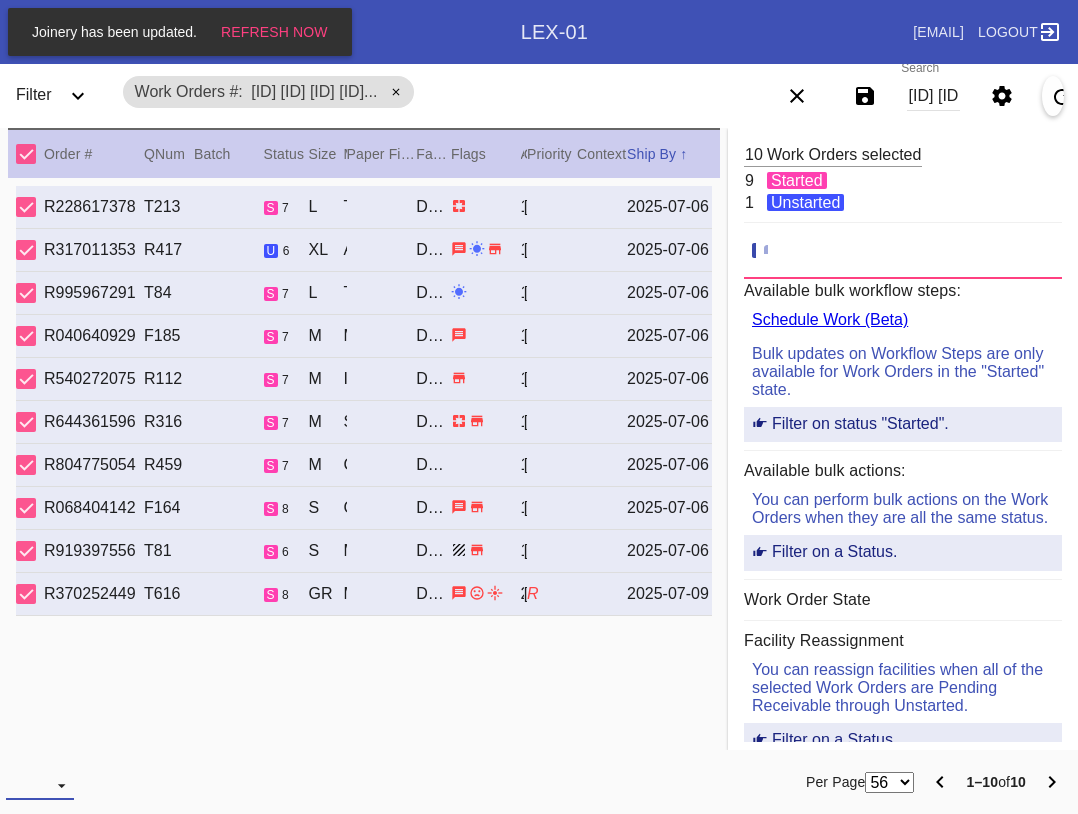 click at bounding box center [40, 785] 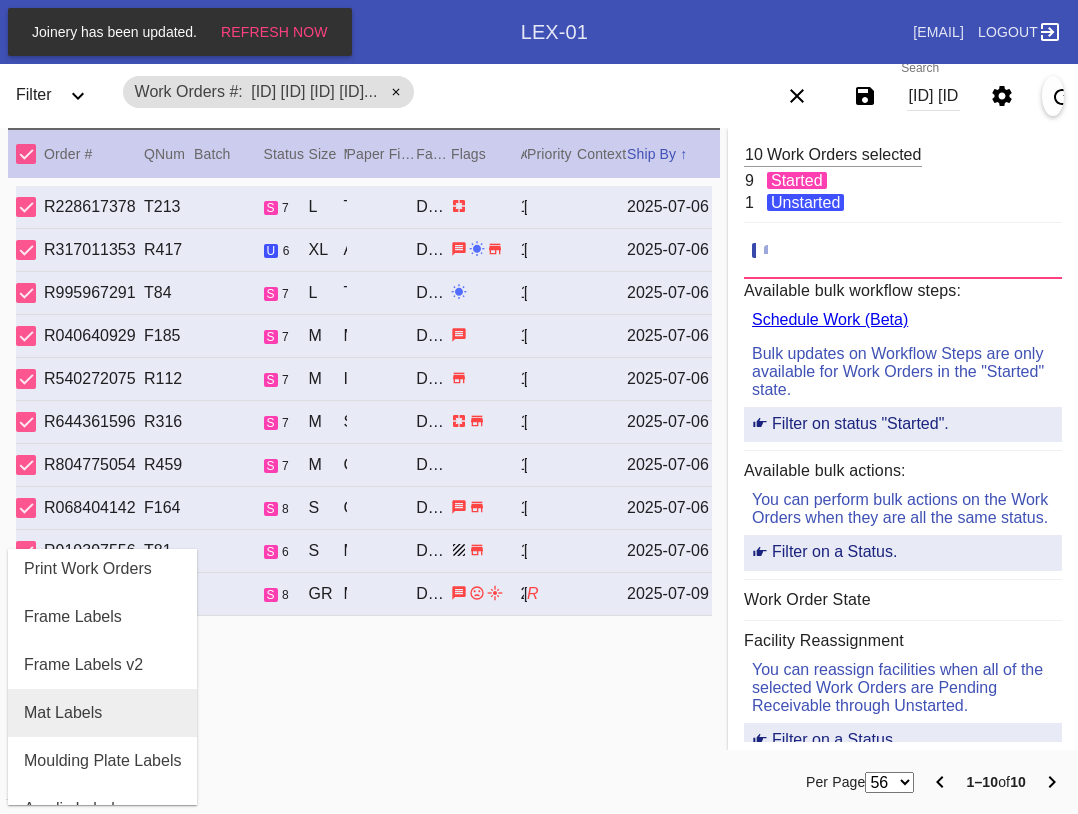 drag, startPoint x: 83, startPoint y: 721, endPoint x: 59, endPoint y: 769, distance: 53.66563 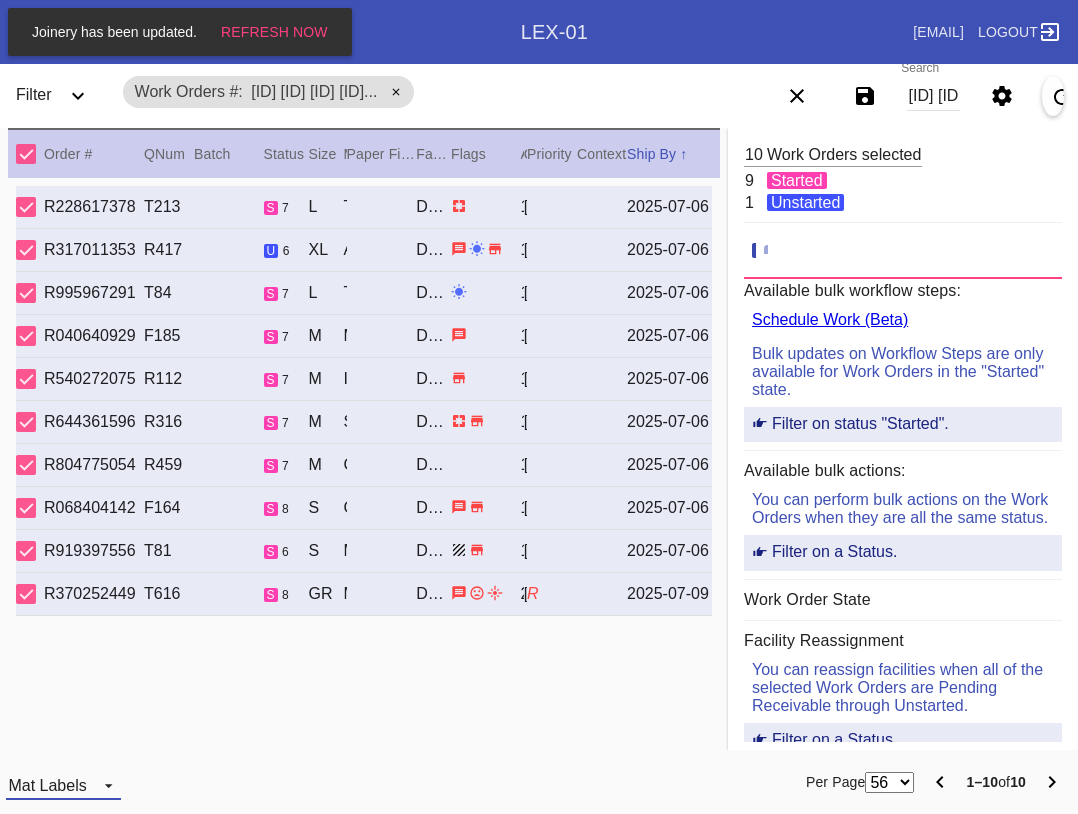 click on "Mat Labels" at bounding box center (47, 785) 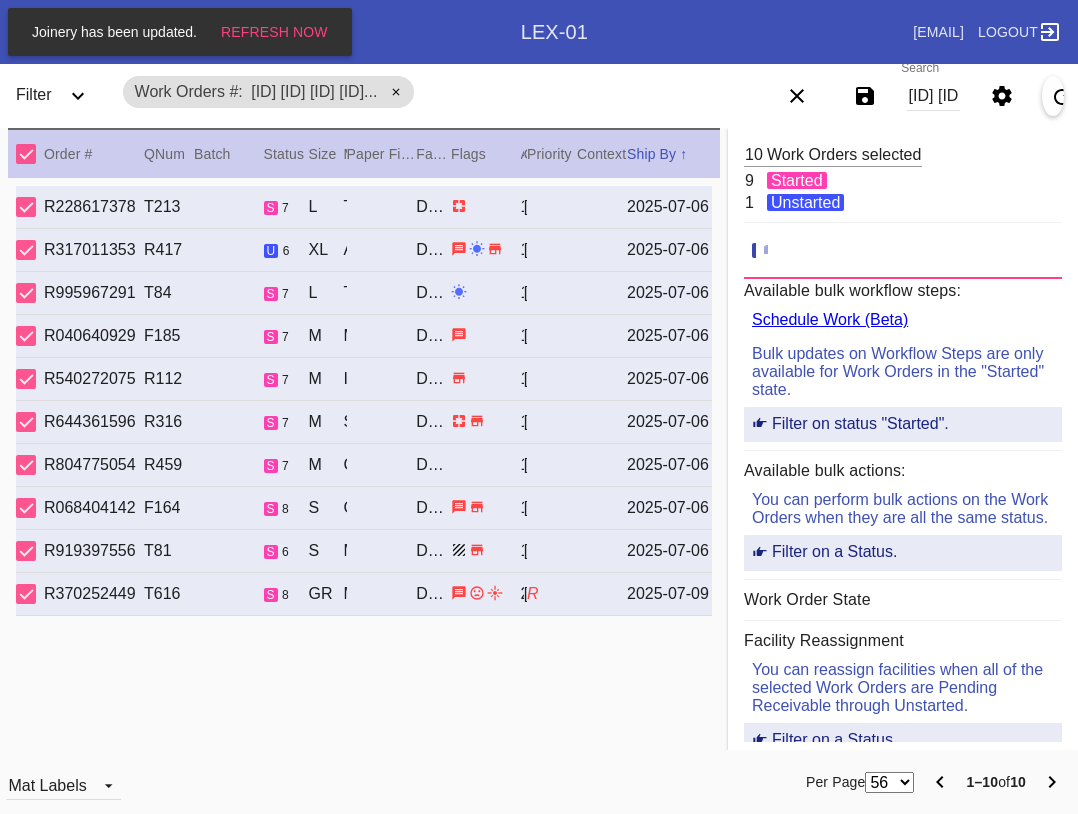 scroll, scrollTop: 32, scrollLeft: 0, axis: vertical 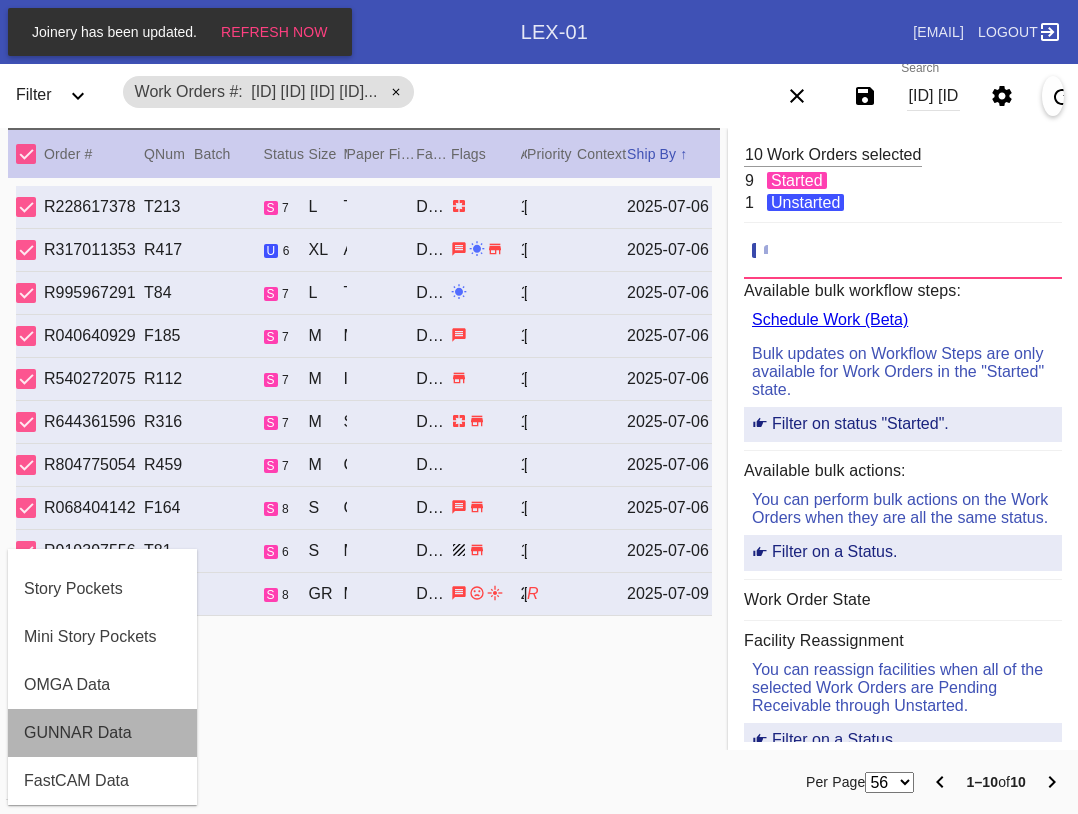 click on "GUNNAR Data" at bounding box center (78, 733) 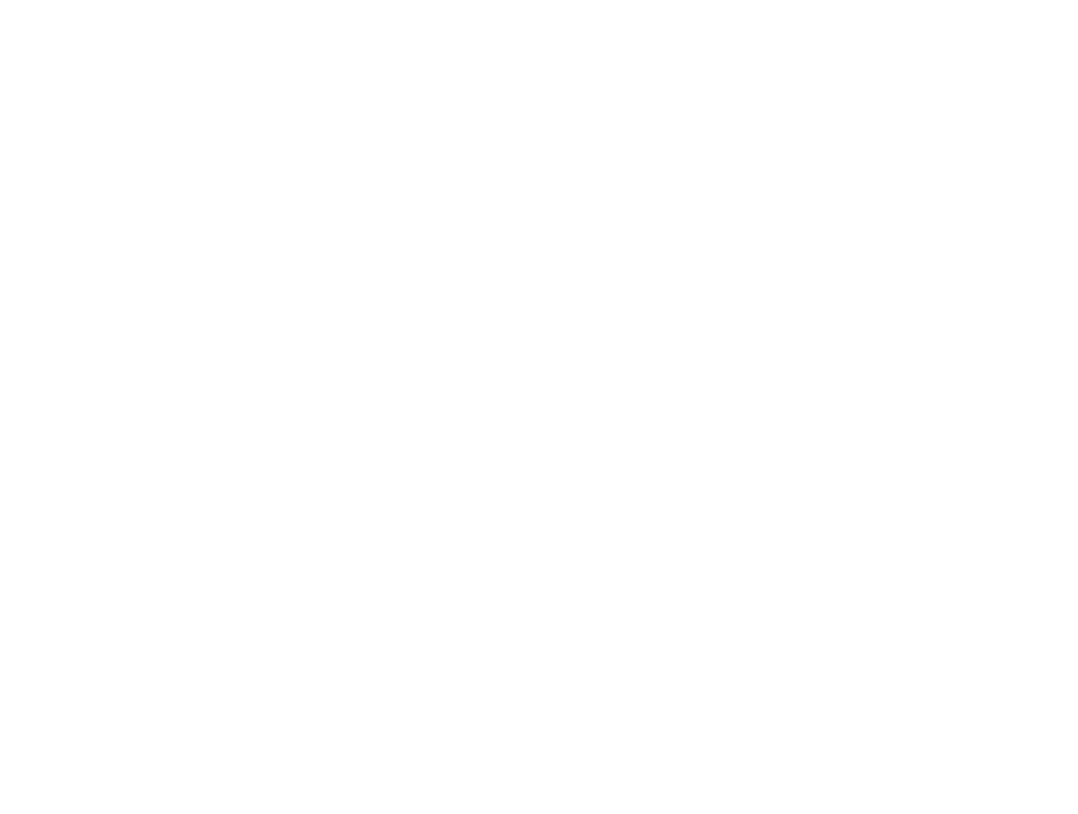 scroll, scrollTop: 0, scrollLeft: 0, axis: both 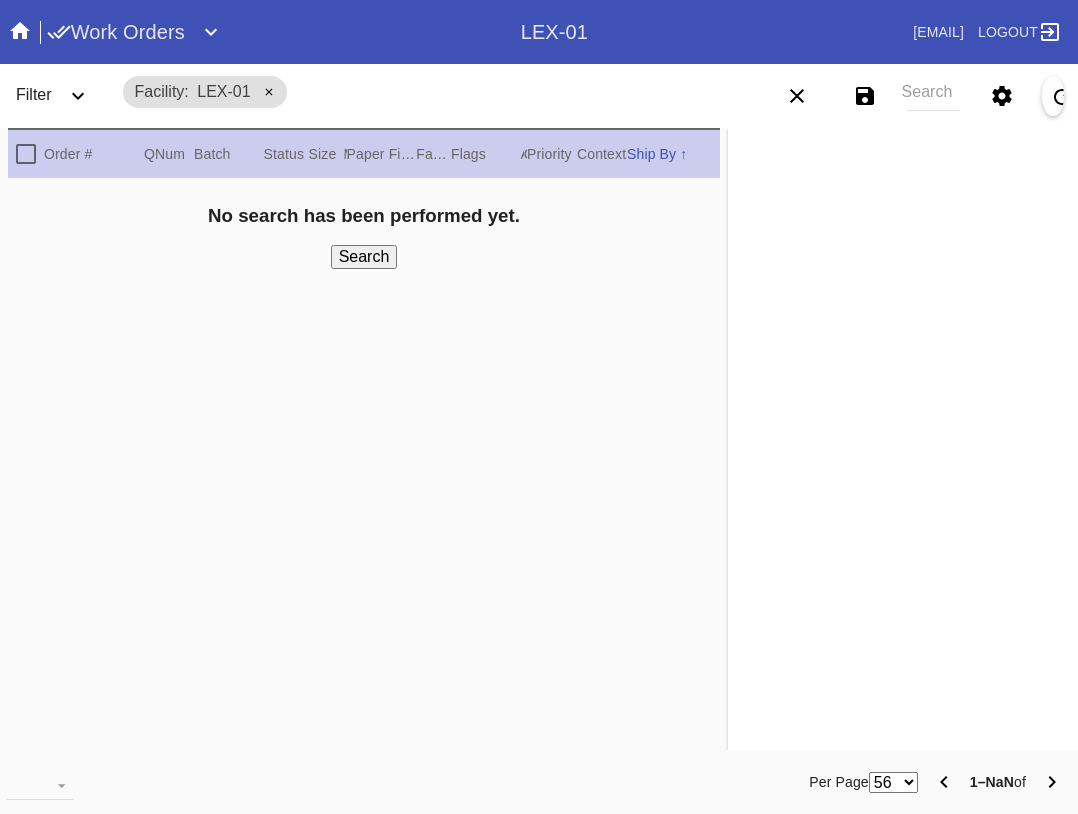 click on "Select a Work Order Print  ·  View Images  ·  Framing Spec  ·  Ship  ·  Update   Location History " x "                                 Order: Line Item: Item Name: Work Order: Batch: Ship Group Schedule Work (Beta) Facility: RFID:
Assign RFID
Special Instructions on Order: Line Item Instructions: Processing Instructions: Work Order Instructions: Framing Specification Instructions: Ordered: 2nd leg: Art recv'd: Ship by Date: Workable on Date: Get-it-by Date: Ship to Store: No Workcell Schedule Shipping:   ,   Billing:   ,   Change Shipping Address You can only change the shipping address before the Work Order is shipped. Shipping Address set on Work Order Override Ship via ITS
Customer Selections Frame / Mat:  /  Width × Height: " × " WO Instructions (STUDIO ONLY) Frame Mat Mat Acrylic - ACRY01 Black with Black Core, novacore - 5089 Black - BL42" at bounding box center [903, 439] 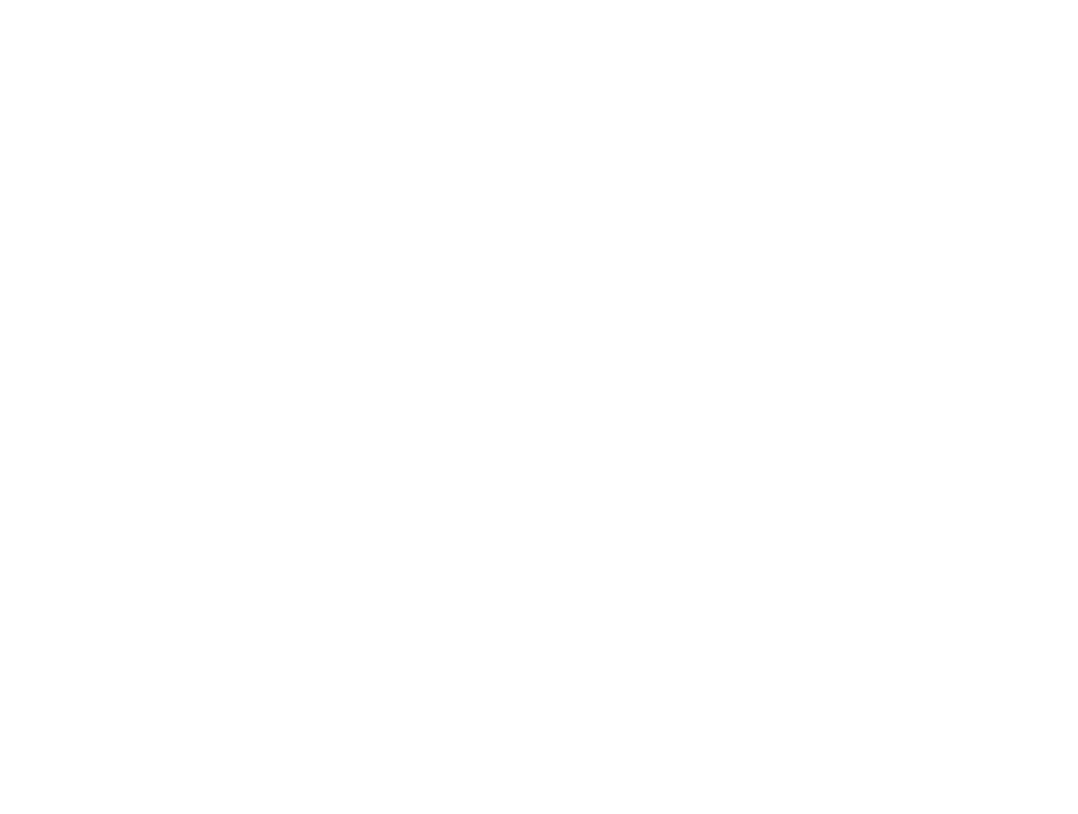 scroll, scrollTop: 0, scrollLeft: 0, axis: both 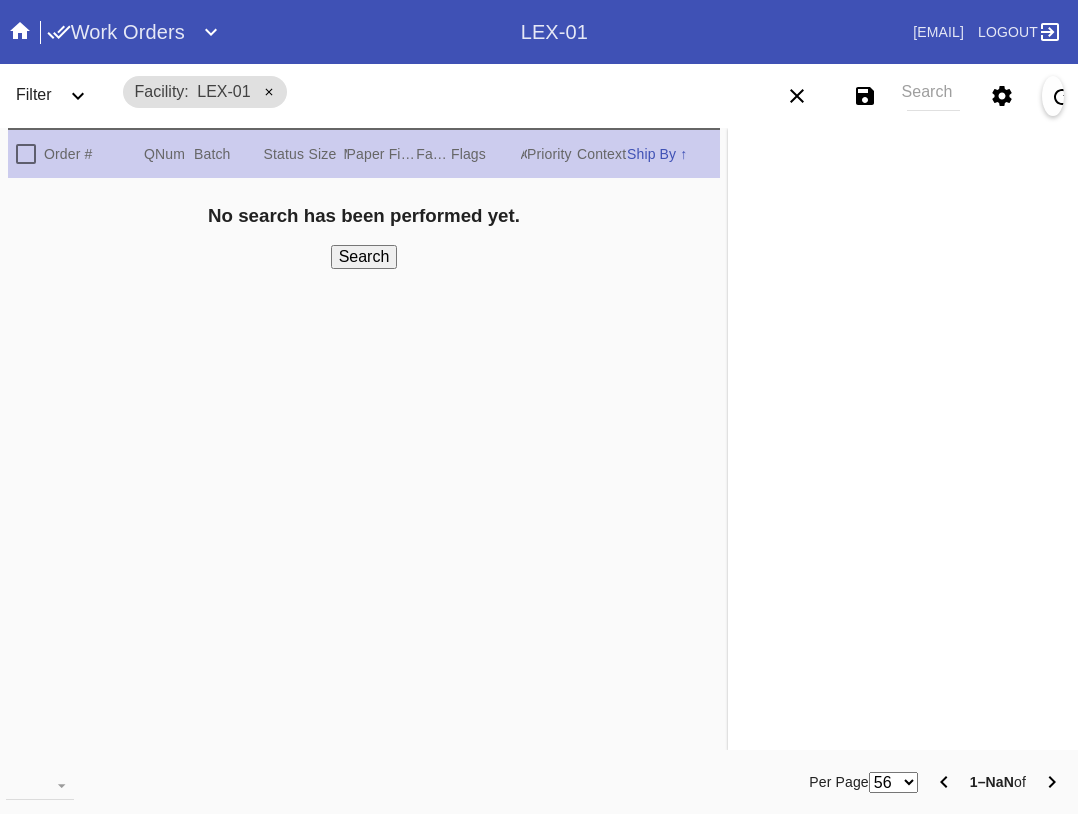 click on "Search" at bounding box center (933, 96) 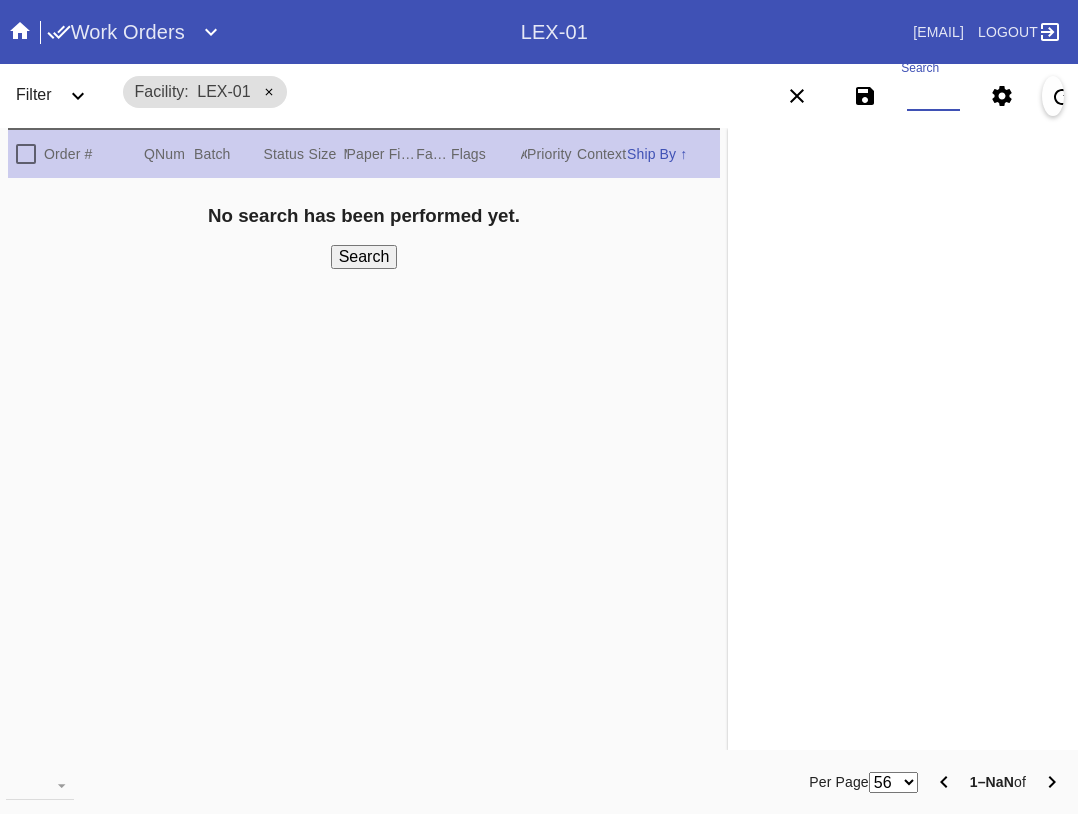 paste on "W310637824870322" 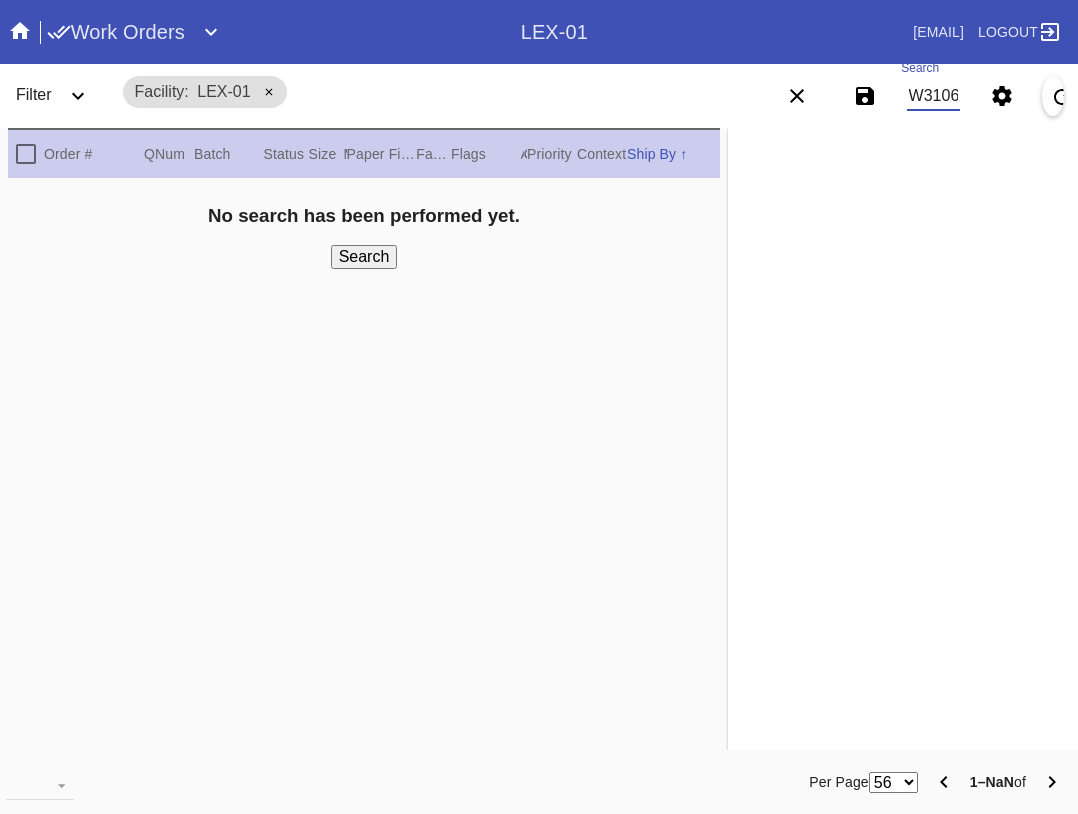 scroll, scrollTop: 0, scrollLeft: 99, axis: horizontal 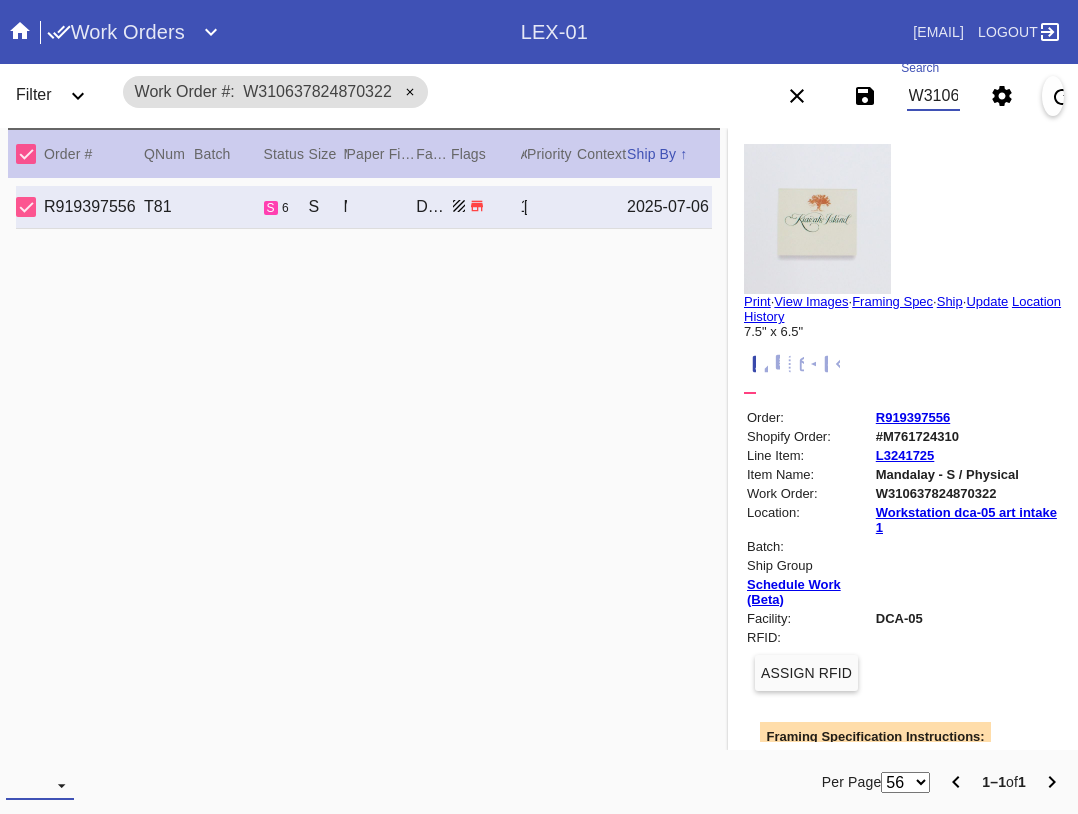 click on "Download... Export Selected Items Print Work Orders Frame Labels Frame Labels v2 Mat Labels Moulding Plate Labels Acrylic Labels Foam Labels Foam Data Story Pockets Mini Story Pockets OMGA Data GUNNAR Data FastCAM Data" at bounding box center (40, 785) 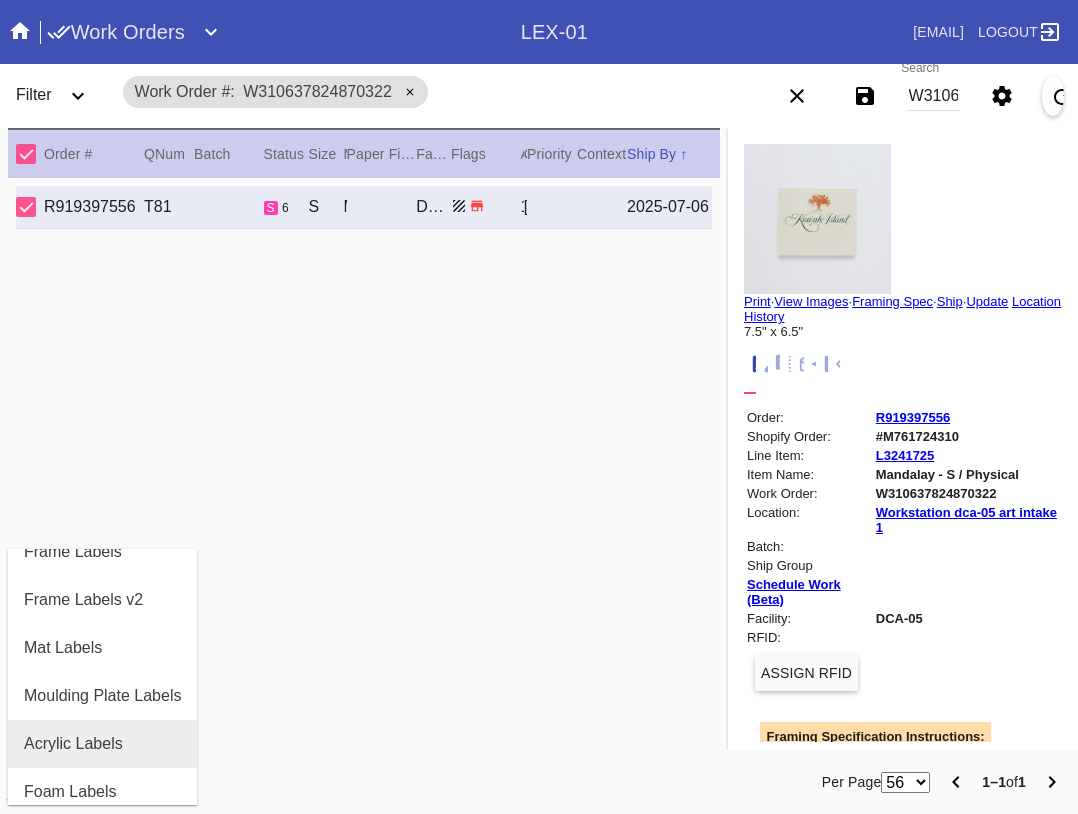 scroll, scrollTop: 200, scrollLeft: 0, axis: vertical 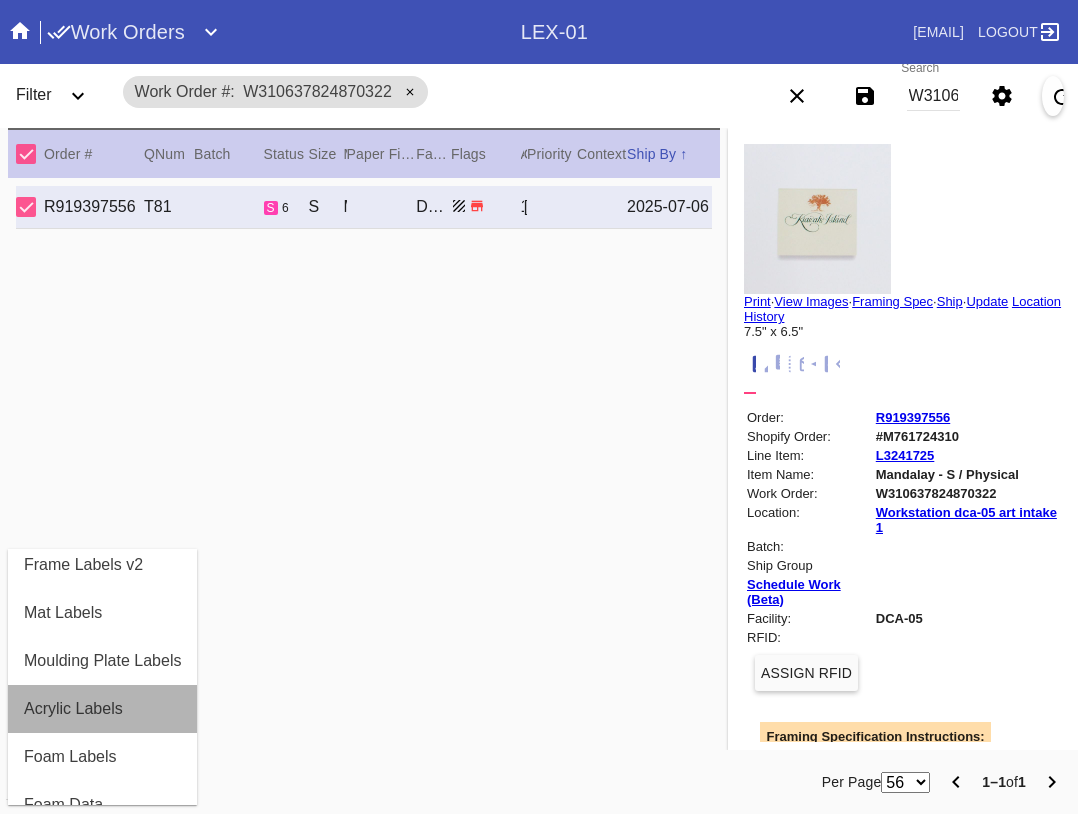 click on "Acrylic Labels" at bounding box center (73, 709) 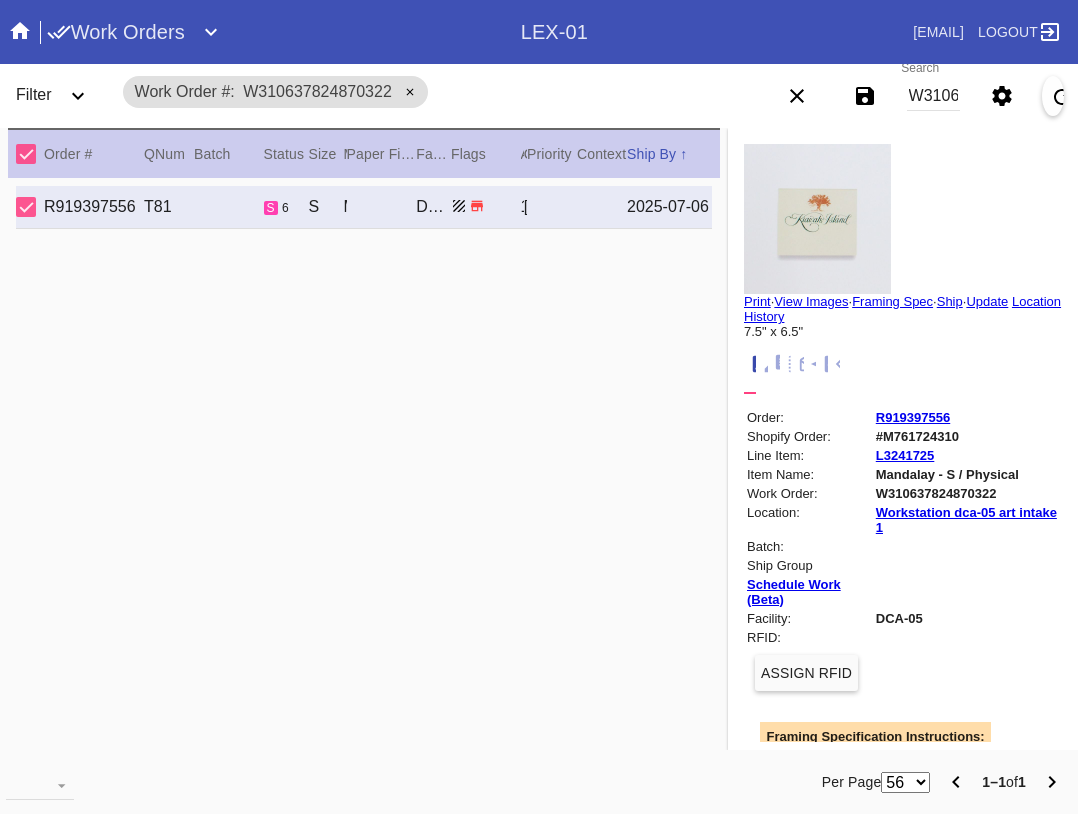 click on "W310637824870322" at bounding box center (933, 96) 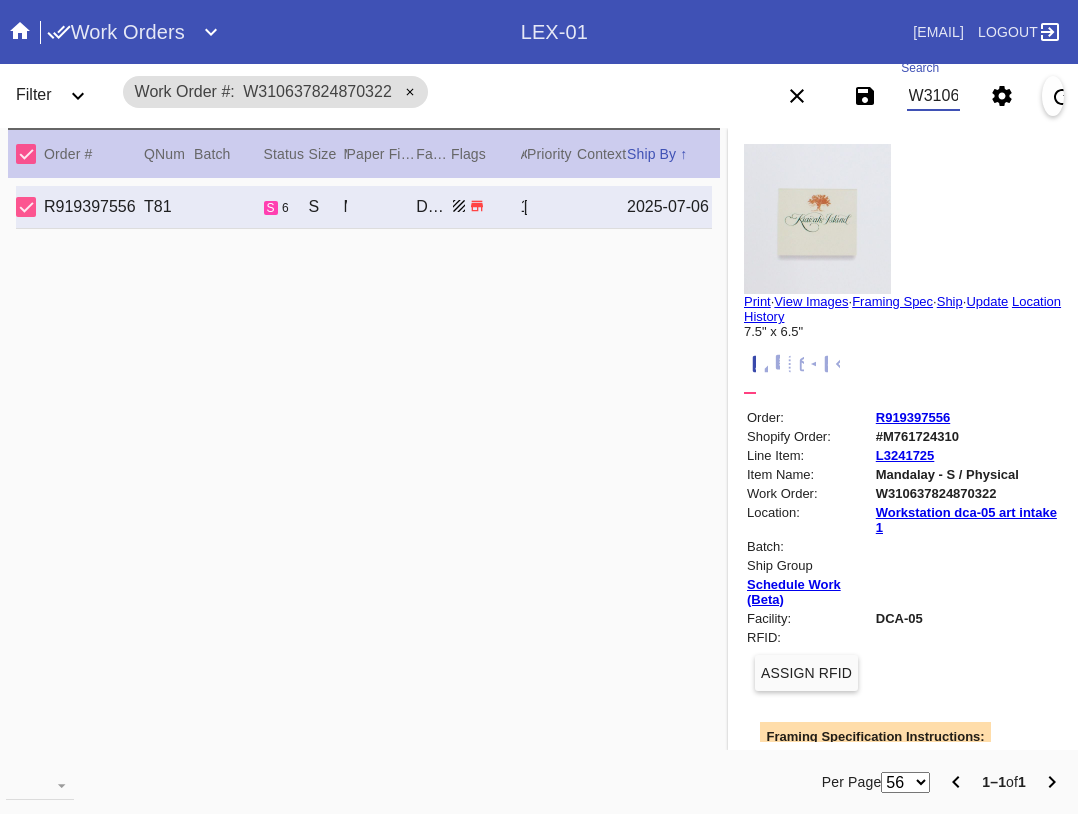 click on "W310637824870322" at bounding box center (933, 96) 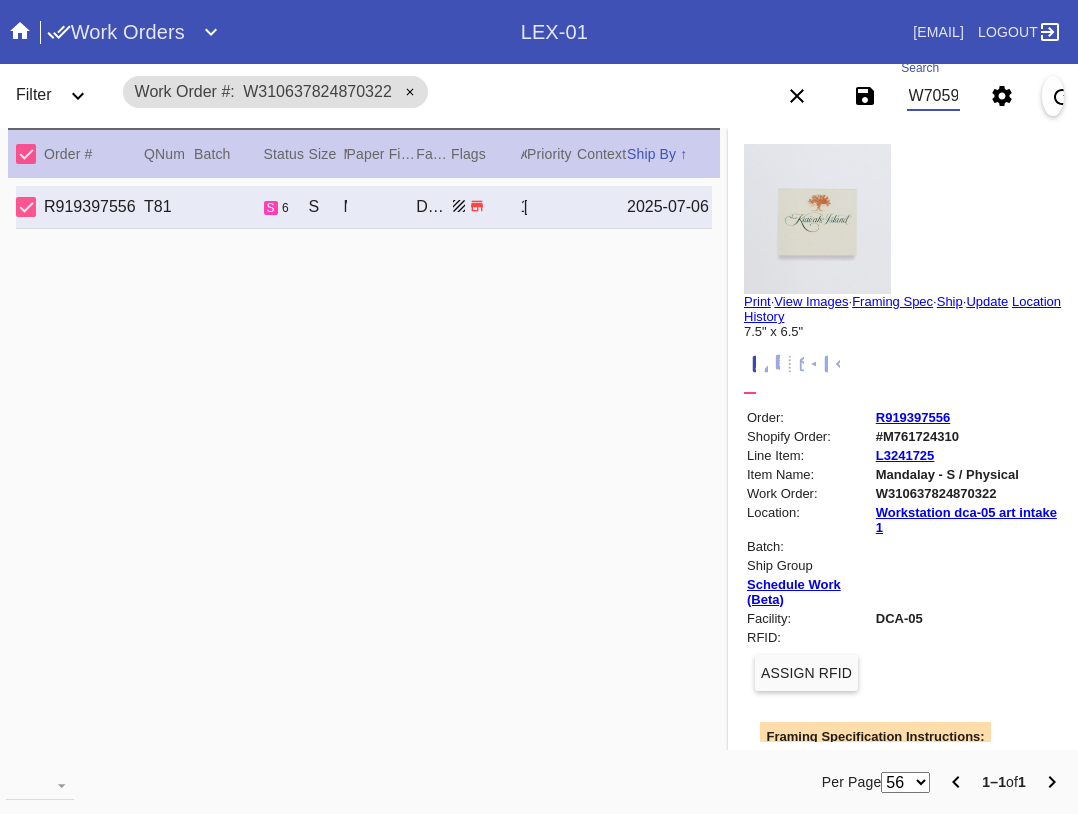 scroll, scrollTop: 0, scrollLeft: 1628, axis: horizontal 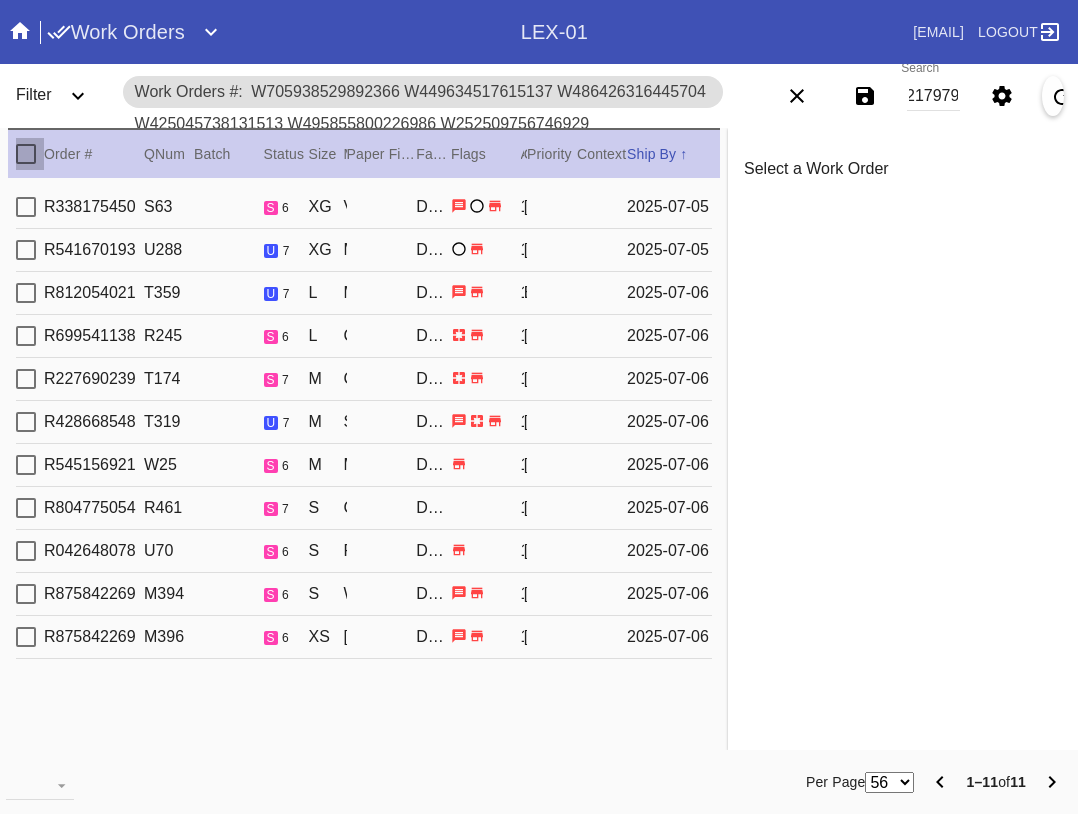 click at bounding box center [26, 154] 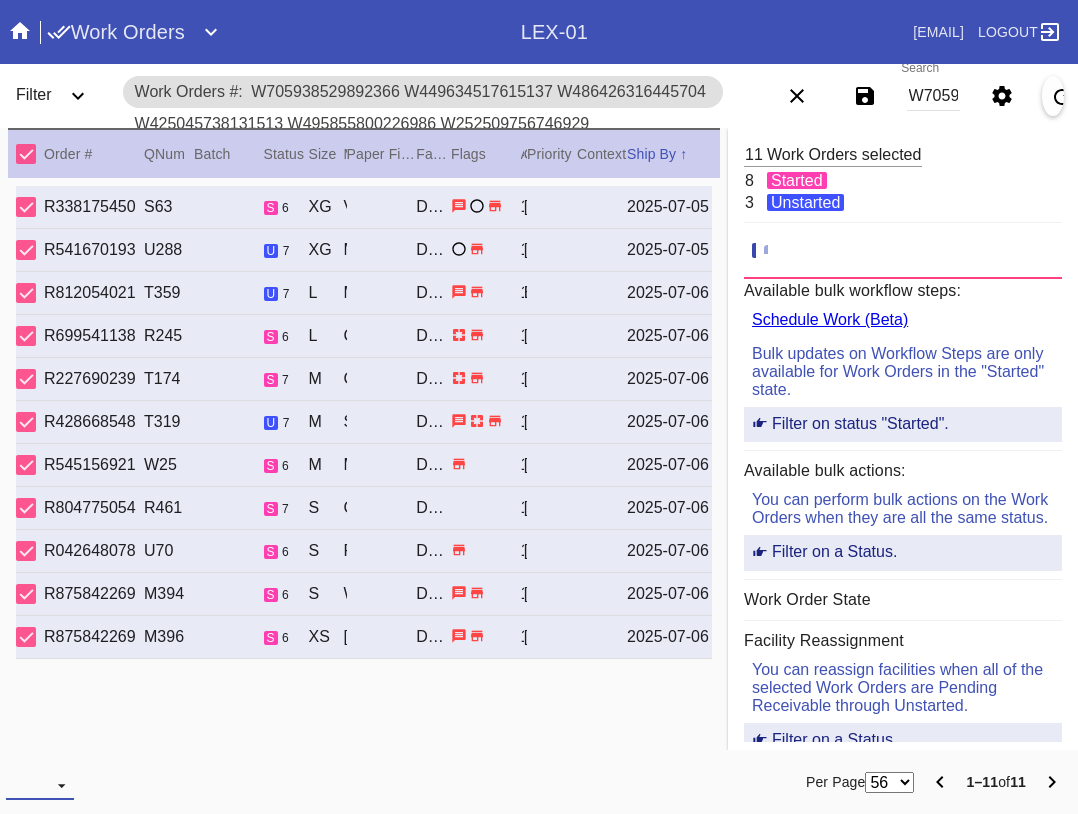 drag, startPoint x: 63, startPoint y: 771, endPoint x: 80, endPoint y: 768, distance: 17.262676 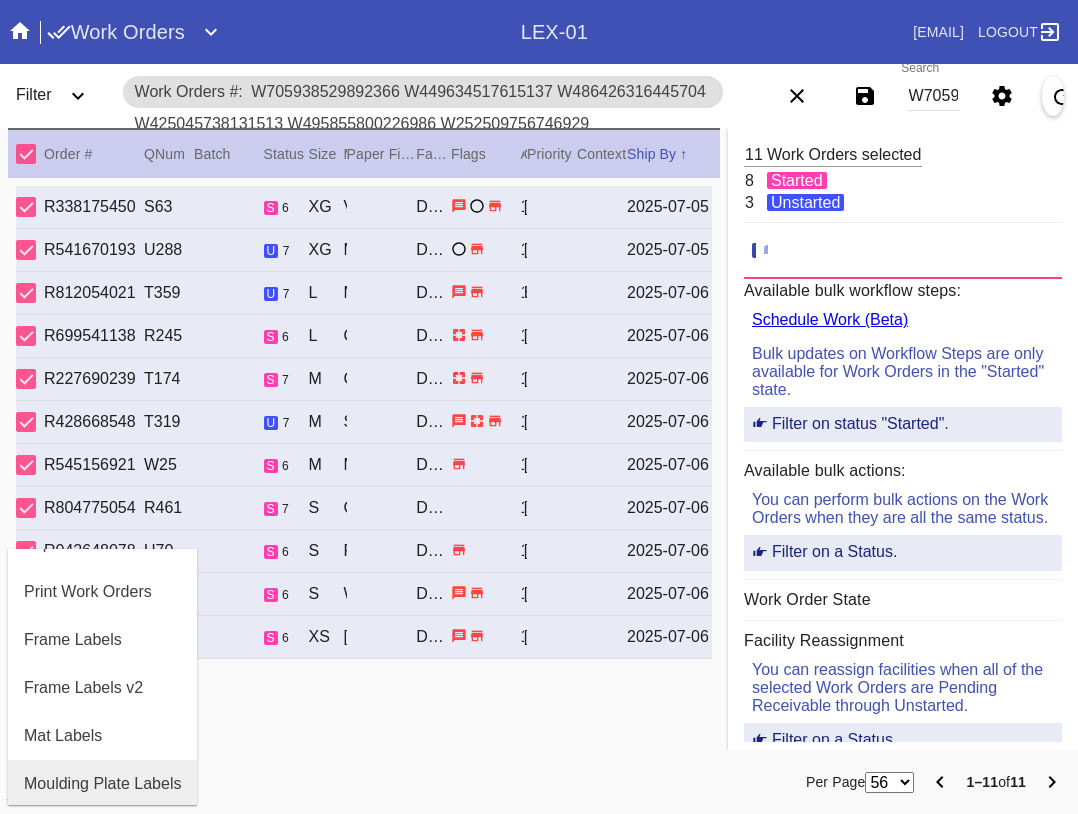 scroll, scrollTop: 100, scrollLeft: 0, axis: vertical 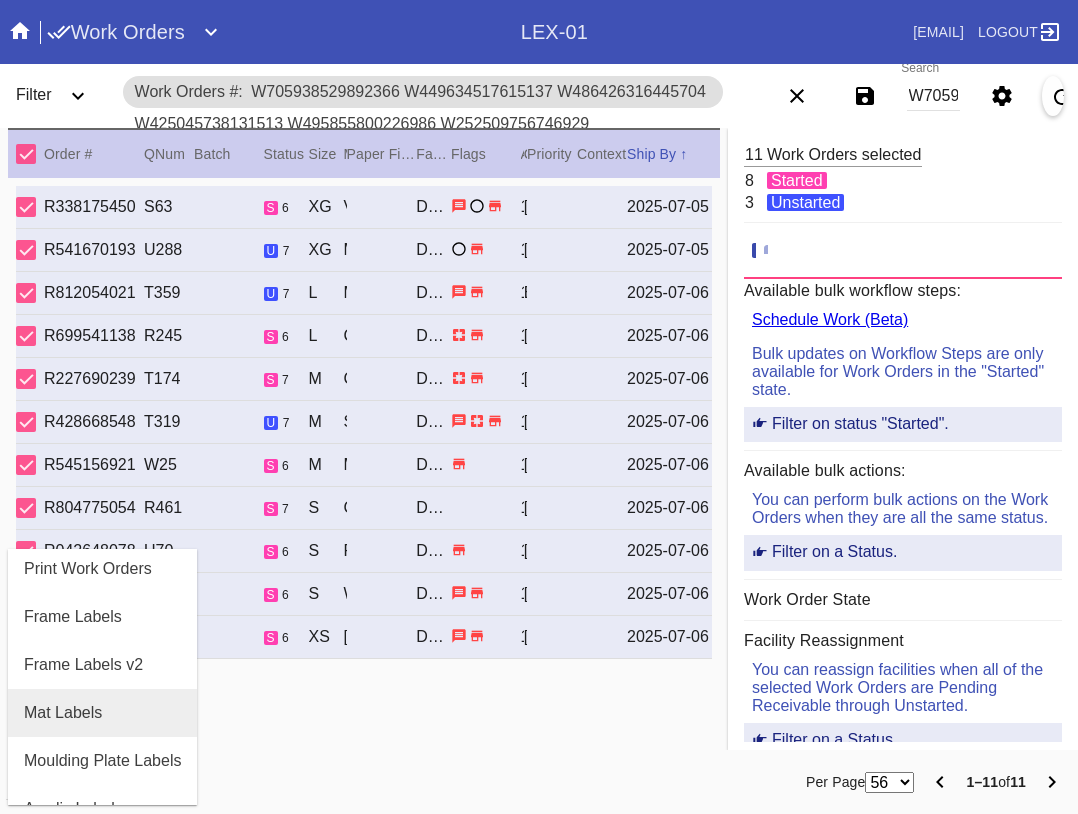 click on "Mat Labels" at bounding box center [63, 713] 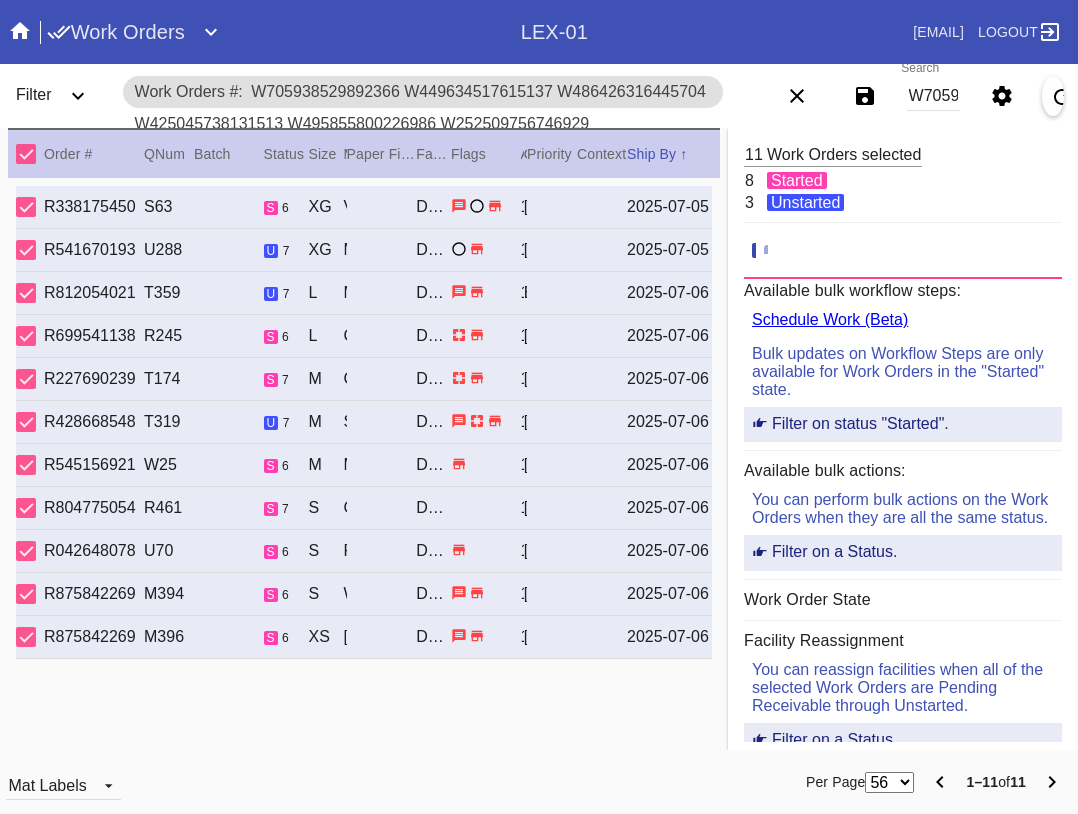 click on "Mat Labels" at bounding box center [161, 782] 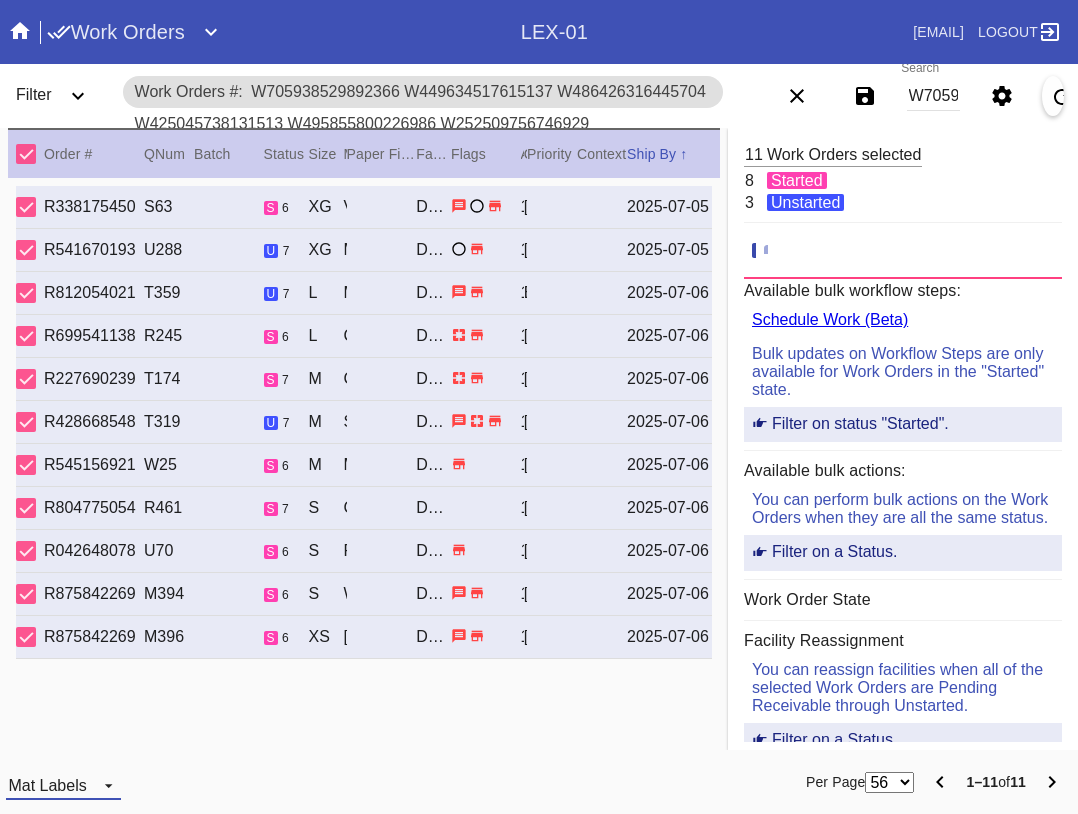 click on "Mat Labels" at bounding box center (47, 785) 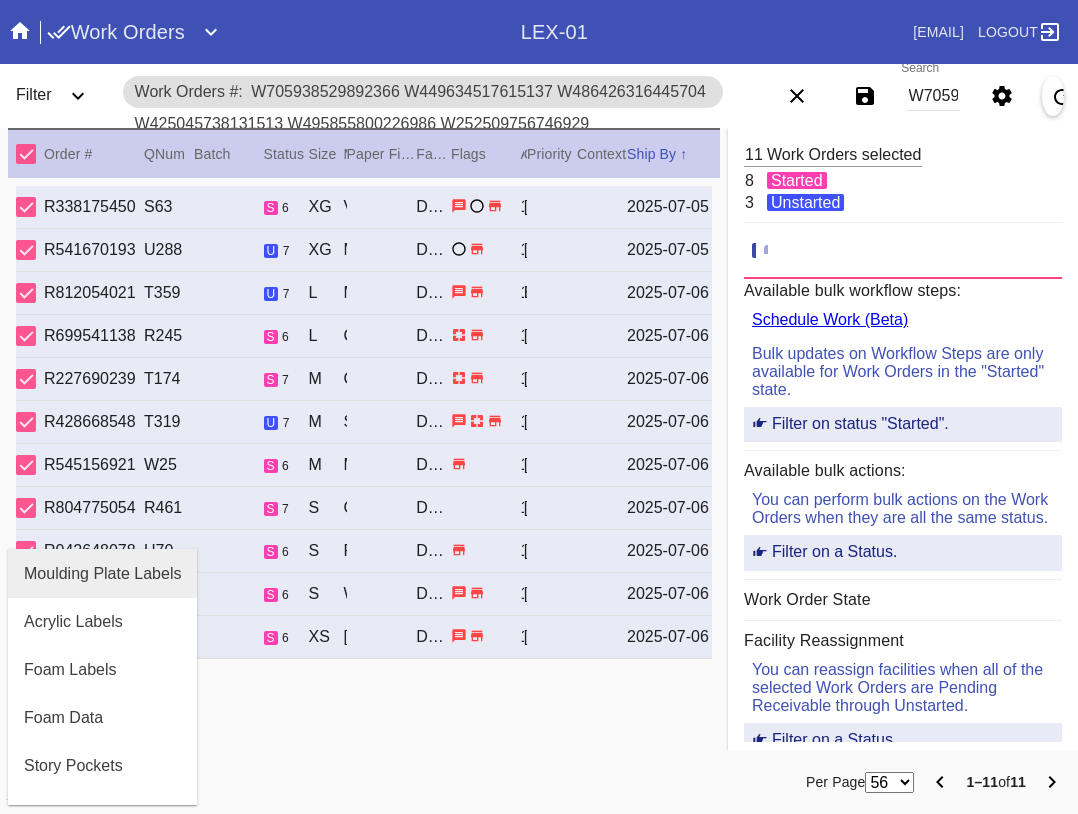 scroll, scrollTop: 464, scrollLeft: 0, axis: vertical 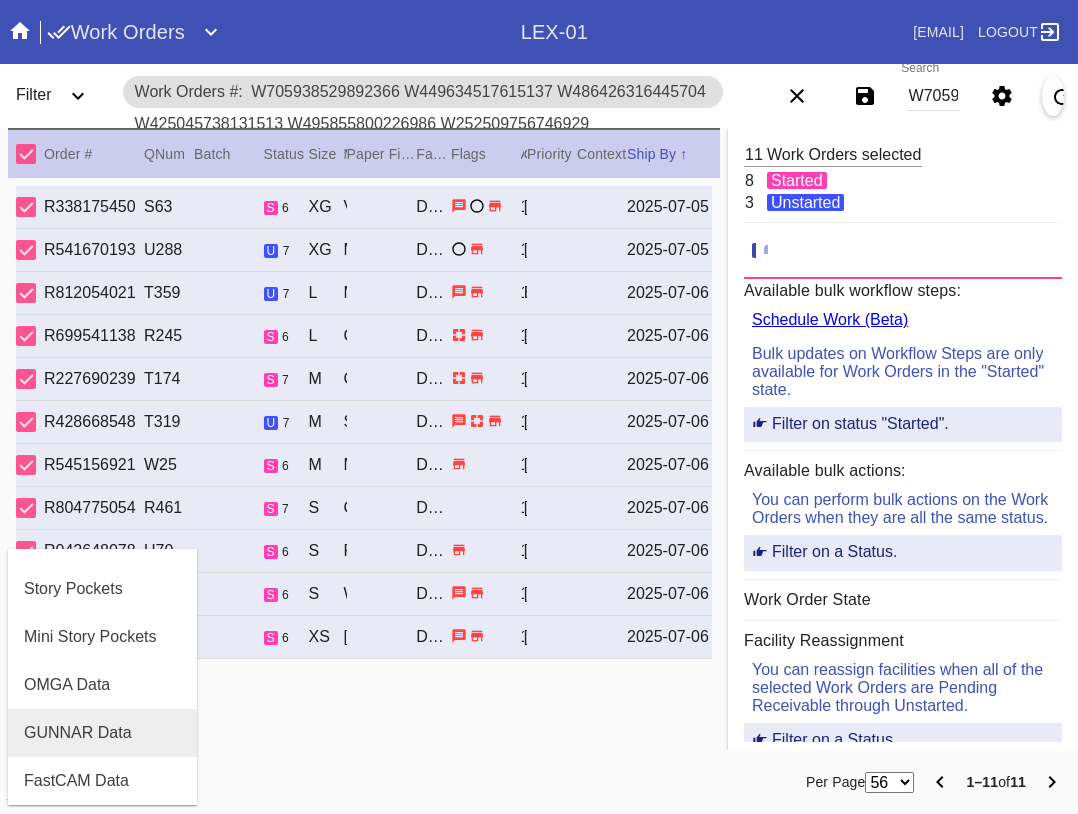click on "GUNNAR Data" at bounding box center [78, 733] 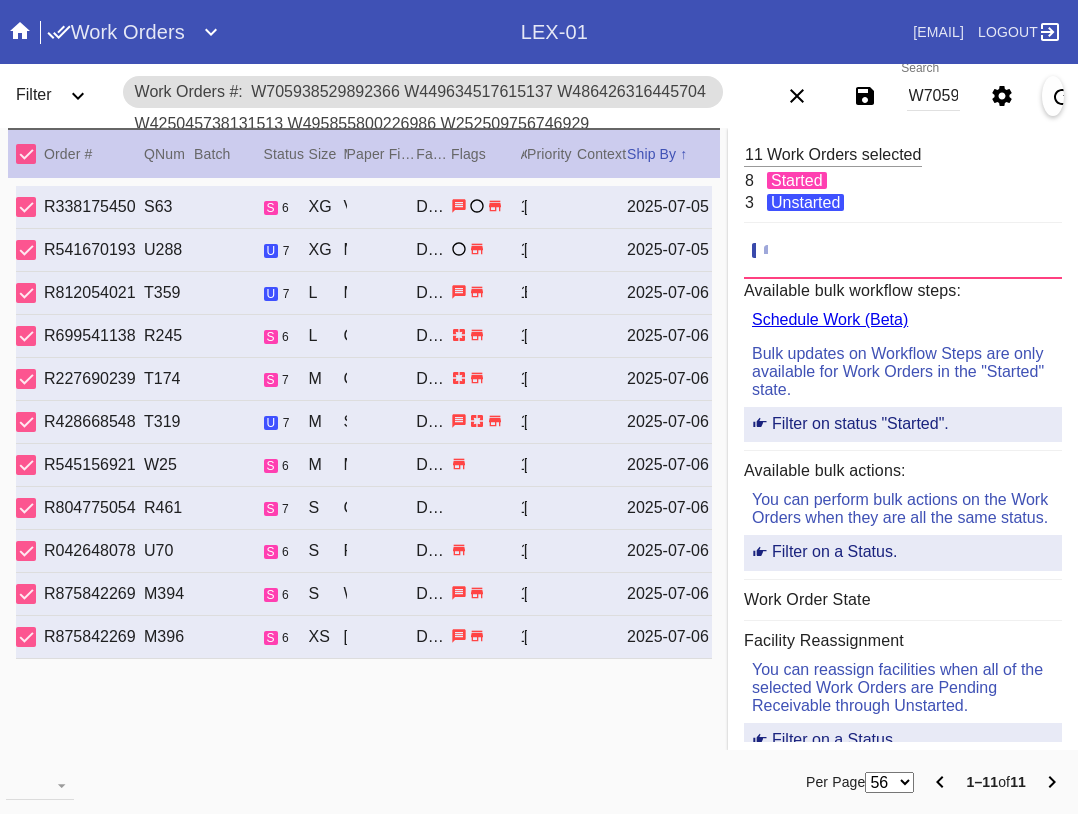 click on "W705938529892366 W449634517615137 W486426316445704 W425045738131513 W495855800226986 W252509756746929 W356553951877996 W072831191933391 W865703680972908 W364002179087059 W606566894217979" at bounding box center [933, 96] 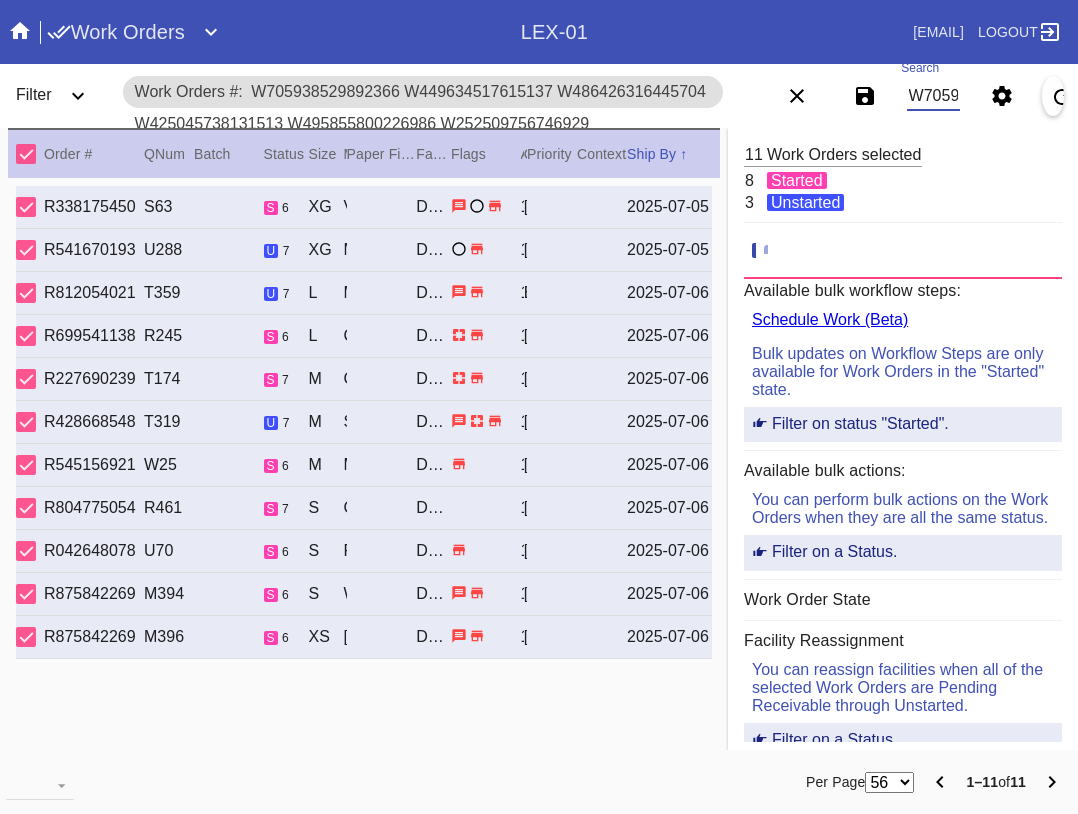 click on "W705938529892366 W449634517615137 W486426316445704 W425045738131513 W495855800226986 W252509756746929 W356553951877996 W072831191933391 W865703680972908 W364002179087059 W606566894217979" at bounding box center [933, 96] 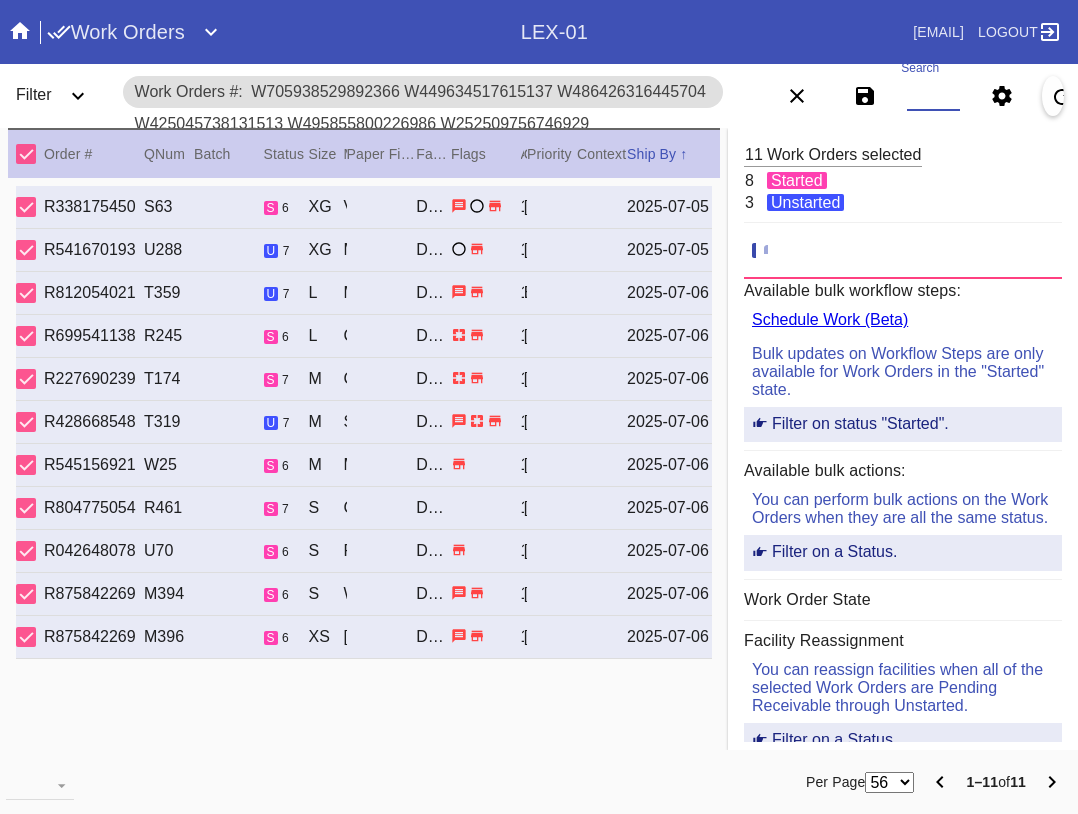 paste on "W705938529892366 W449634517615137 W486426316445704 W425045738131513 W495855800226986 W252509756746929 W356553951877996 W072831191933391 W865703680972908 W364002179087059 W606566894217979" 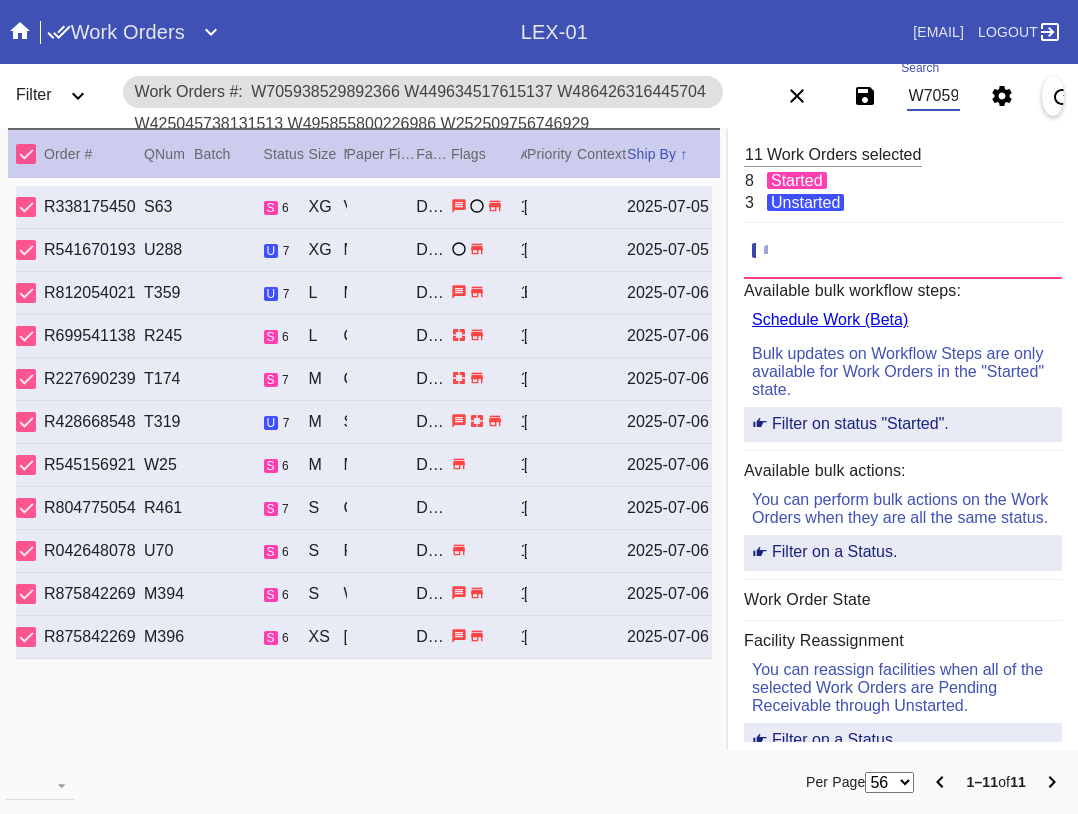 scroll, scrollTop: 0, scrollLeft: 1628, axis: horizontal 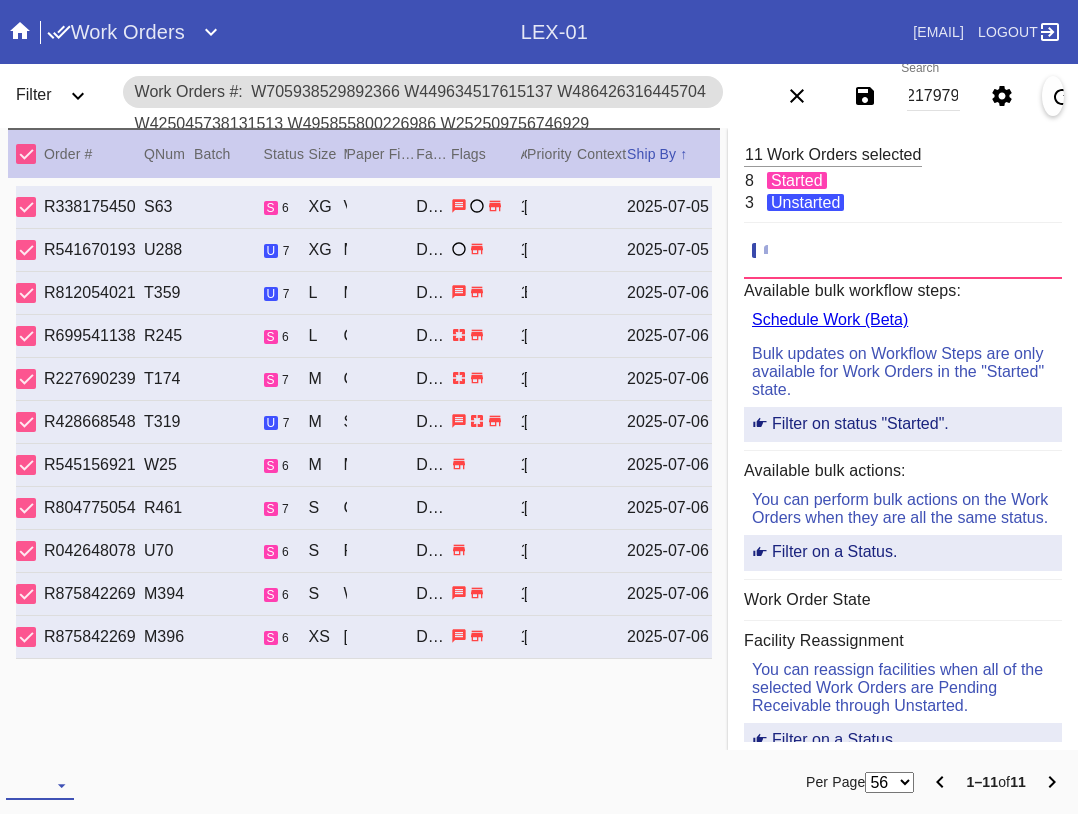click at bounding box center [40, 785] 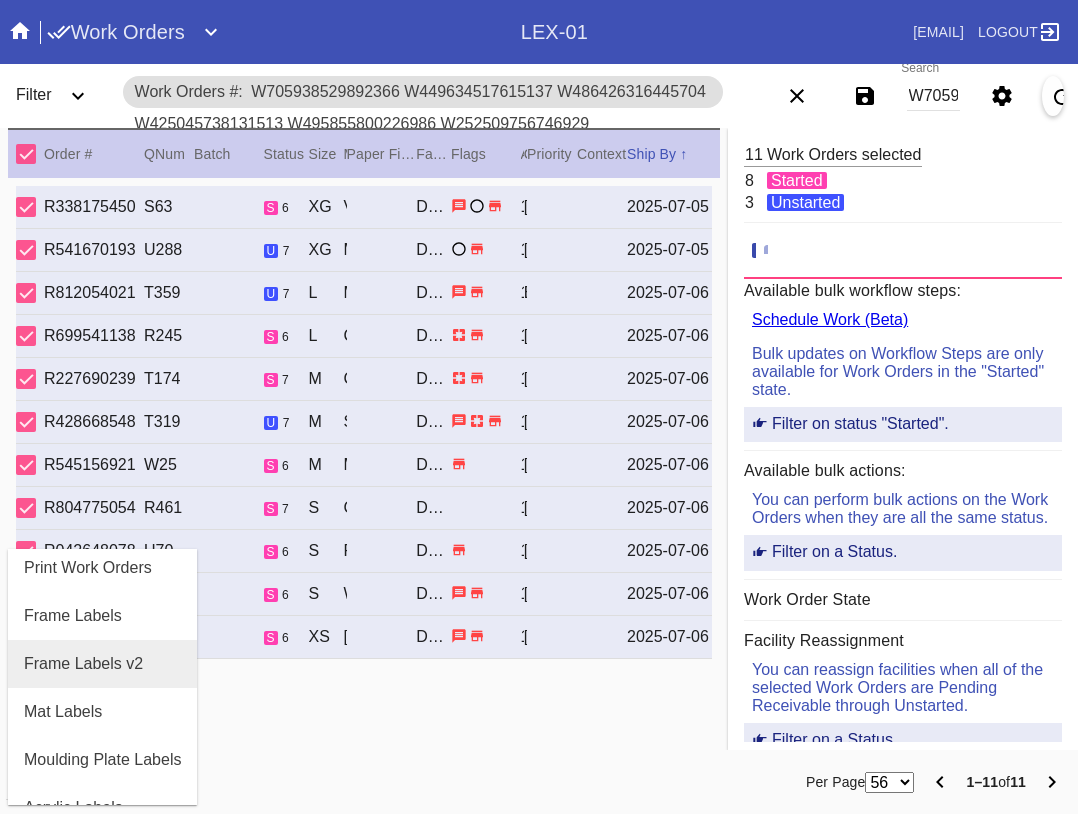 scroll, scrollTop: 100, scrollLeft: 0, axis: vertical 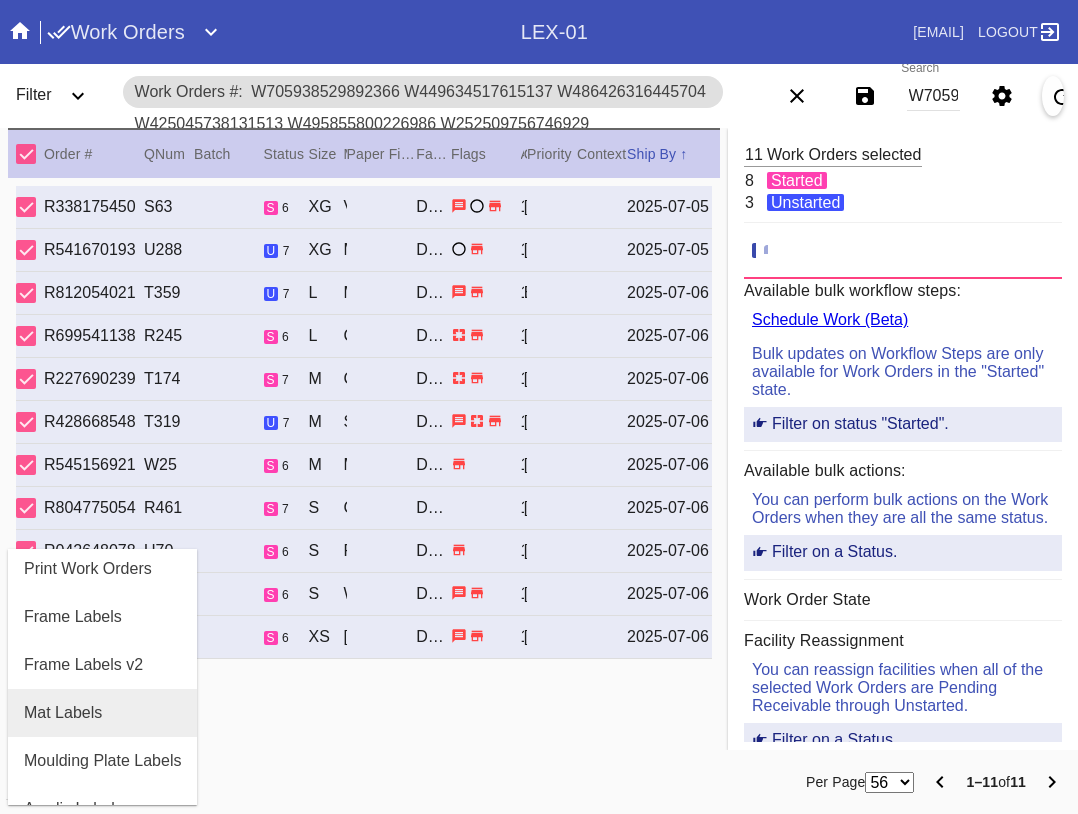 click on "Mat Labels" at bounding box center (102, 713) 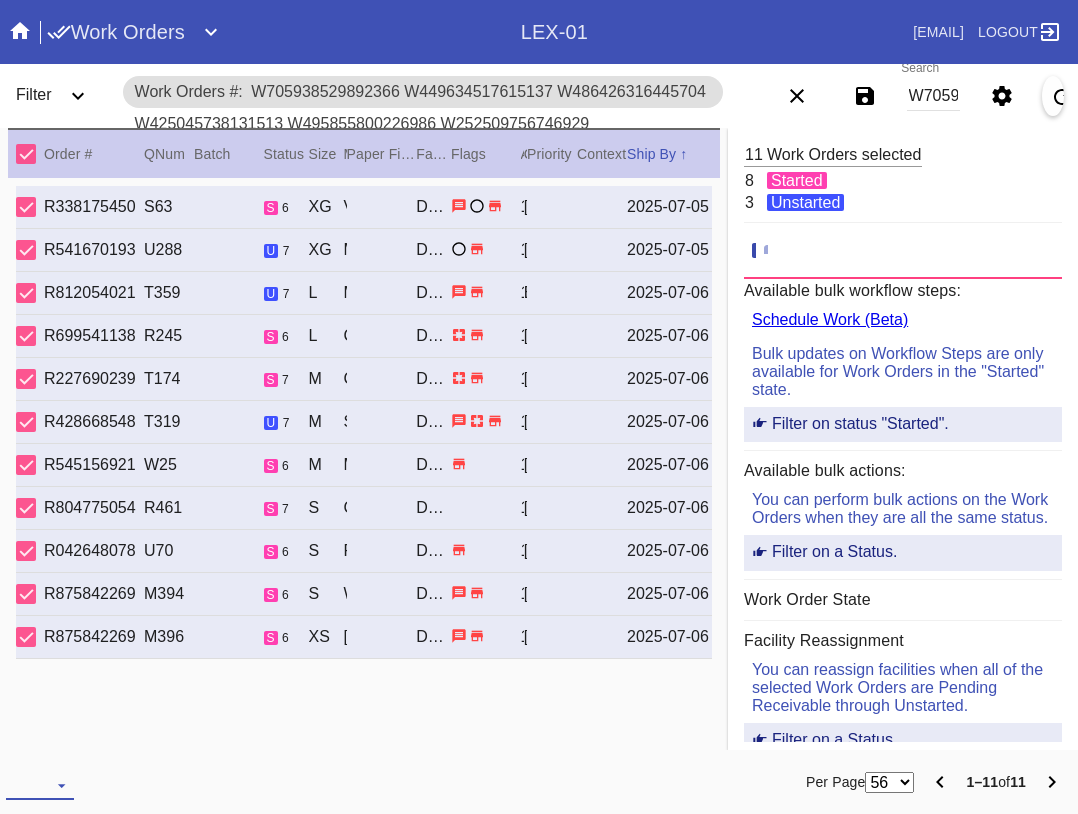 click at bounding box center [40, 785] 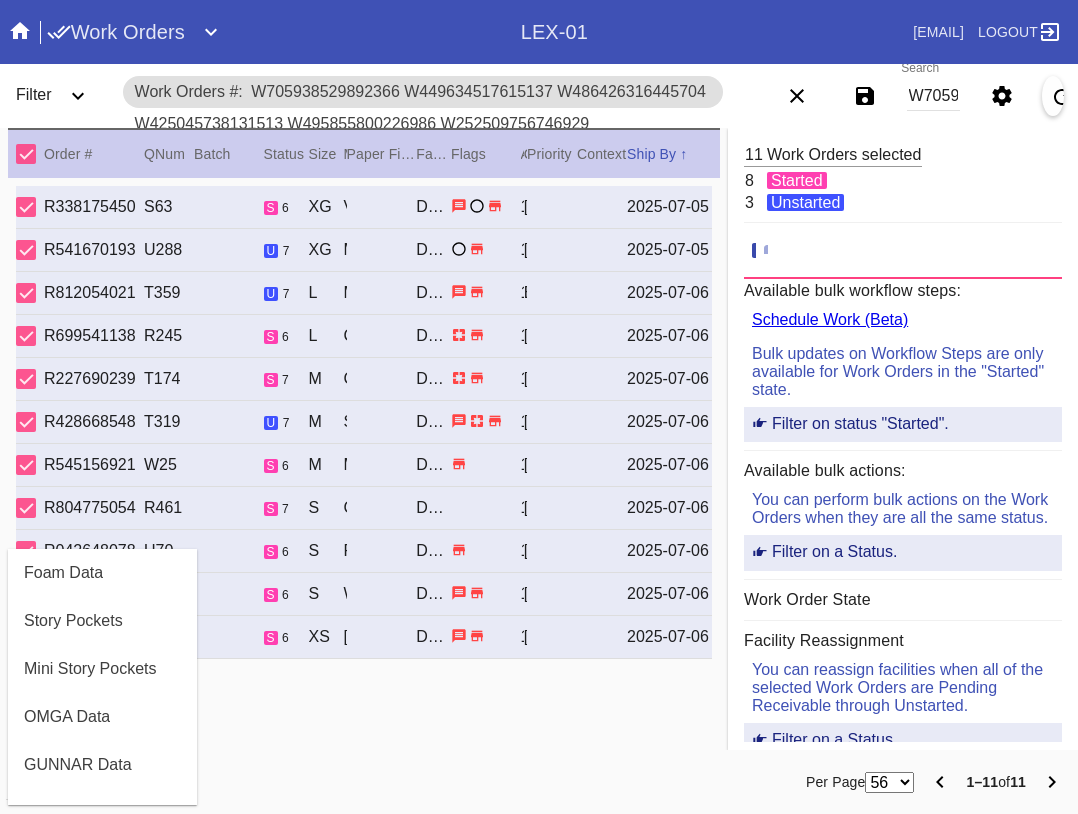scroll, scrollTop: 464, scrollLeft: 0, axis: vertical 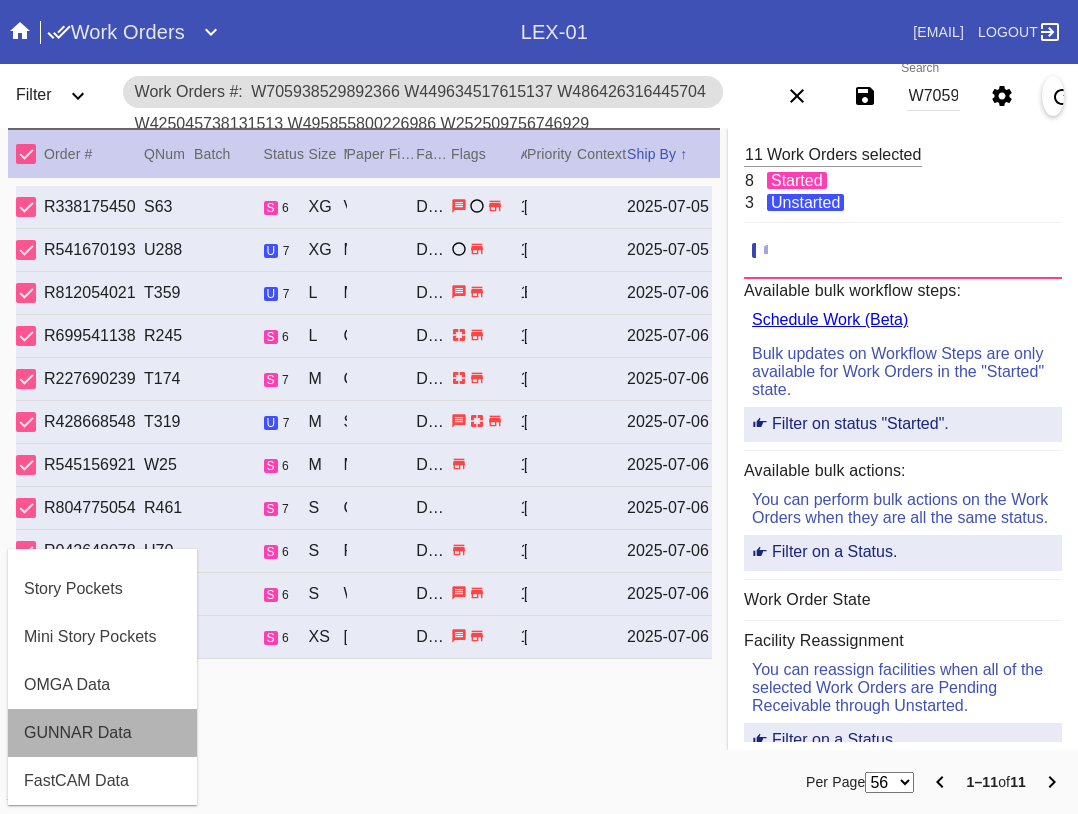 click on "GUNNAR Data" at bounding box center (78, 733) 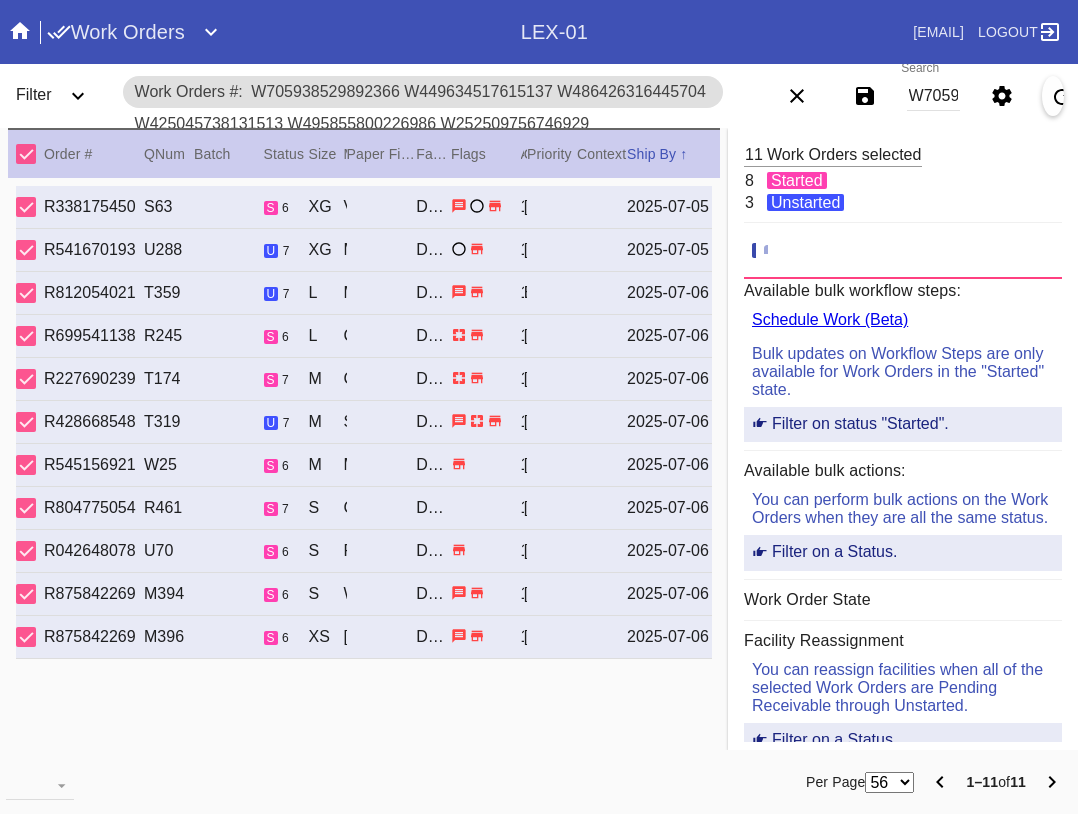 click on "W705938529892366 W449634517615137 W486426316445704 W425045738131513 W495855800226986 W252509756746929 W356553951877996 W072831191933391 W865703680972908 W364002179087059 W606566894217979" at bounding box center [933, 96] 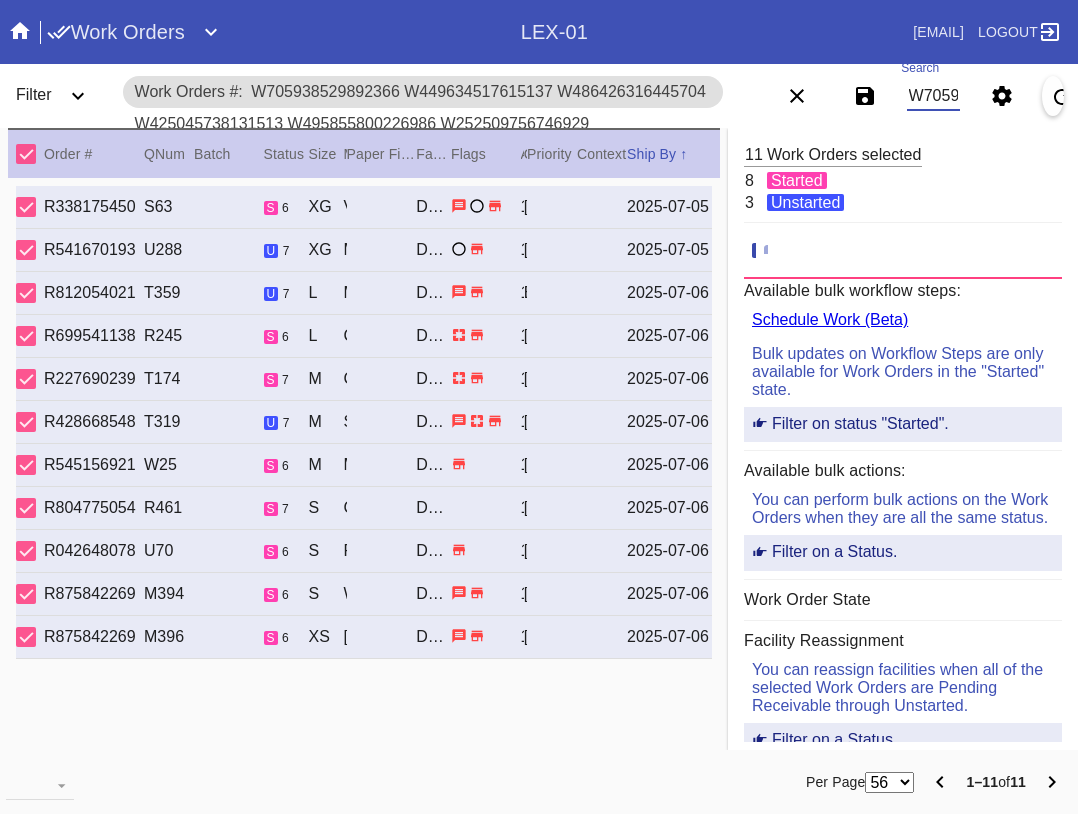 click on "W705938529892366 W449634517615137 W486426316445704 W425045738131513 W495855800226986 W252509756746929 W356553951877996 W072831191933391 W865703680972908 W364002179087059 W606566894217979" at bounding box center [933, 96] 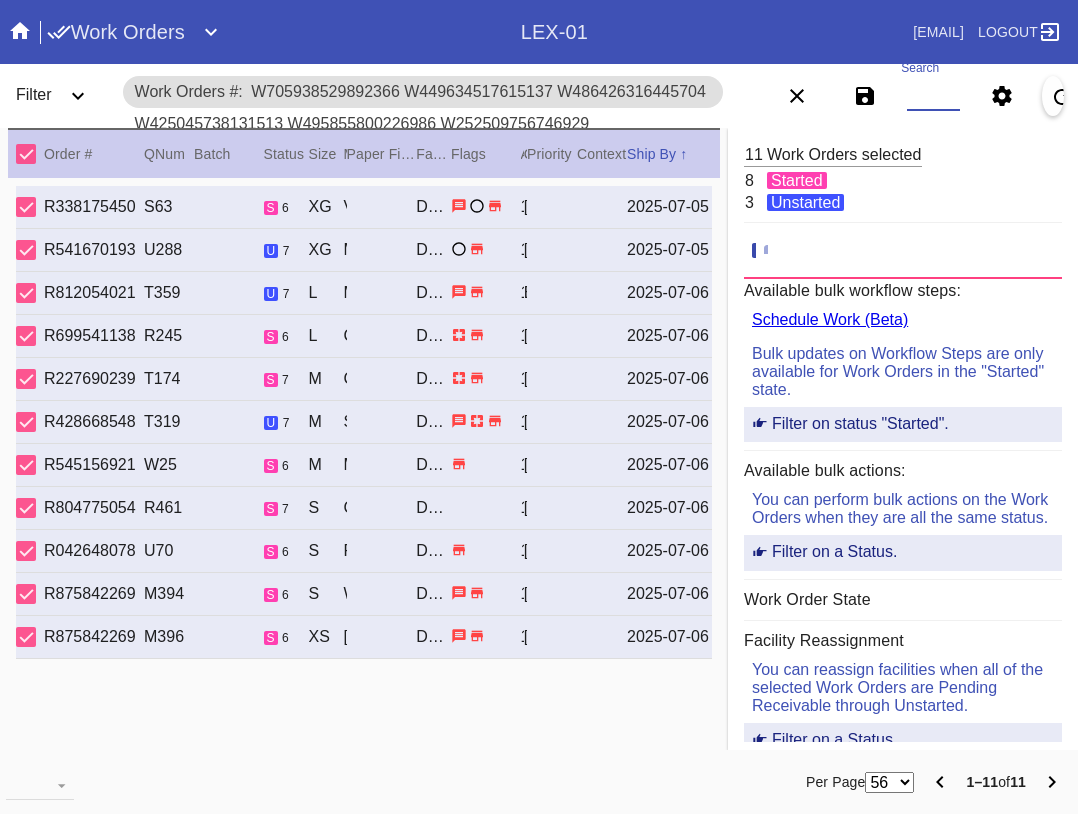paste on "W110388770892925 W634242291409131 W676539418486747 W193795469486909 W805975220372757 W182637141355778 W123180851363037" 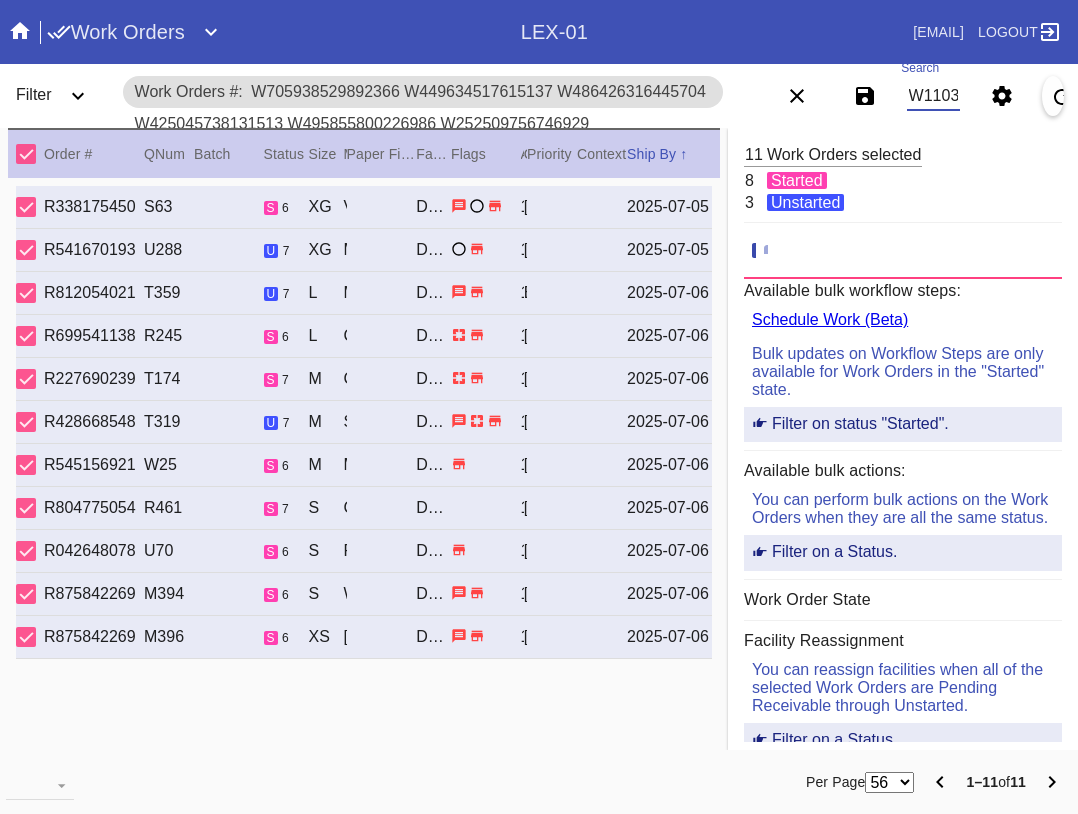 scroll, scrollTop: 0, scrollLeft: 1016, axis: horizontal 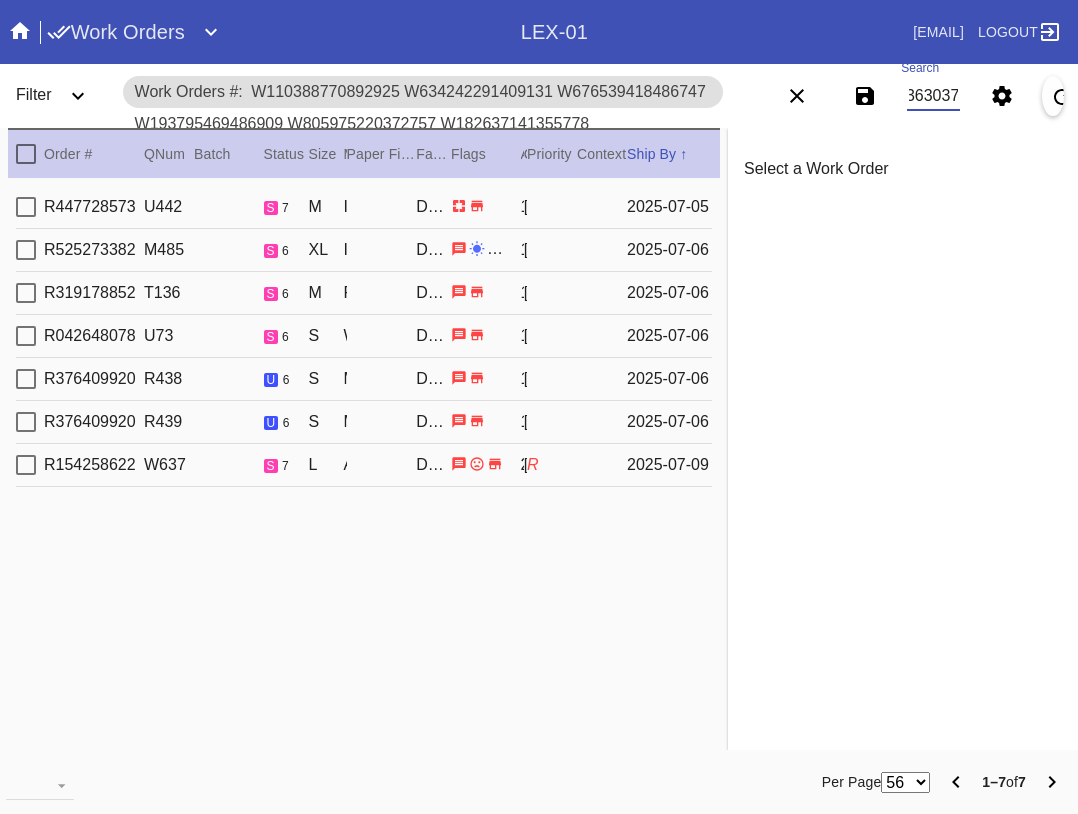 type on "W110388770892925 W634242291409131 W676539418486747 W193795469486909 W805975220372757 W182637141355778 W123180851363037" 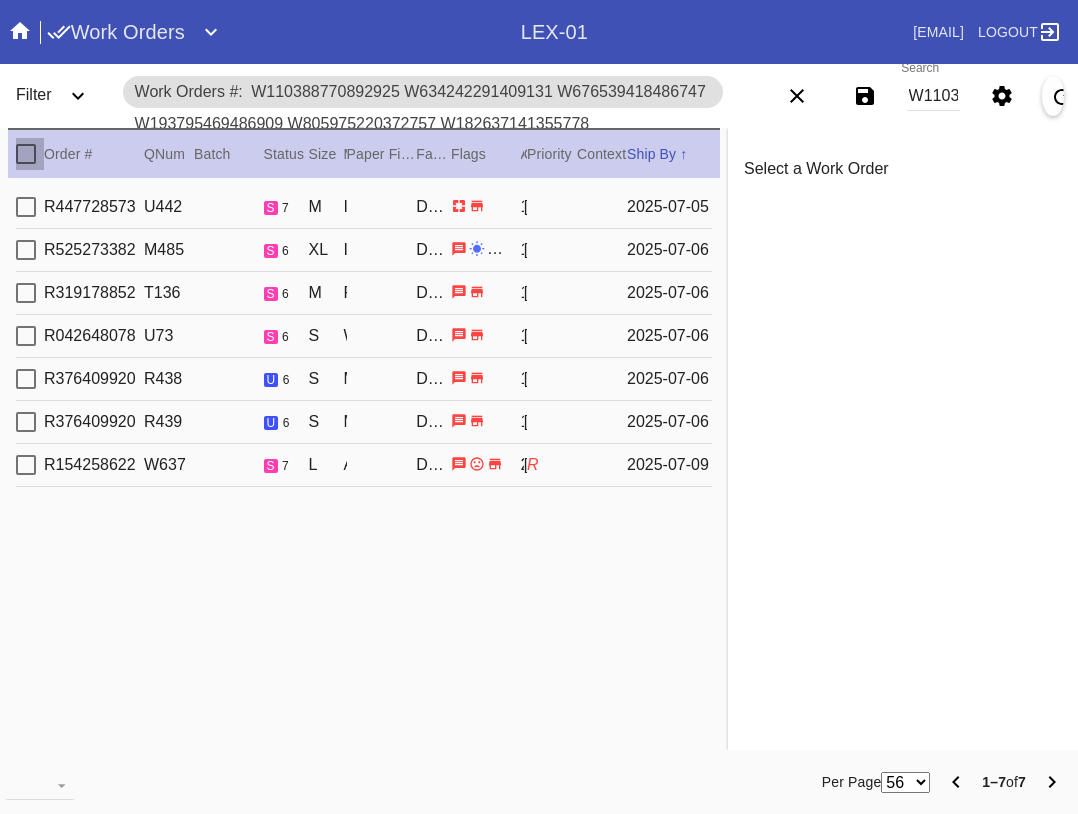 click at bounding box center [26, 154] 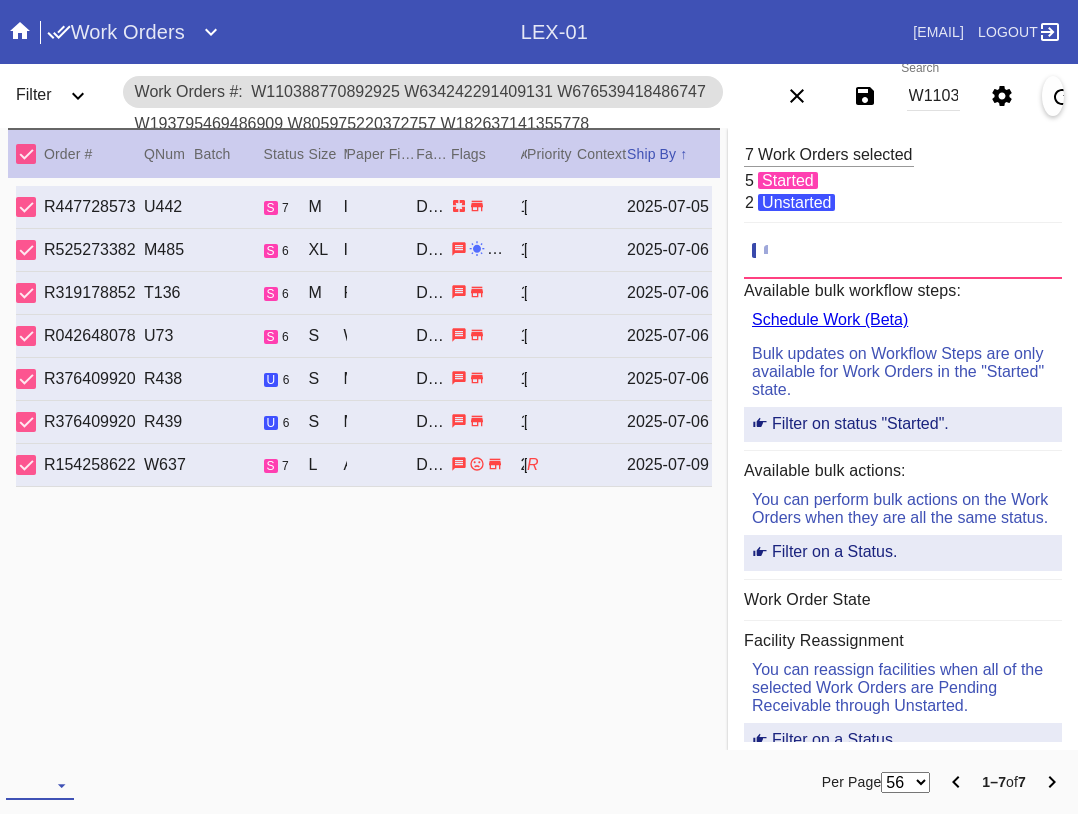click at bounding box center (40, 785) 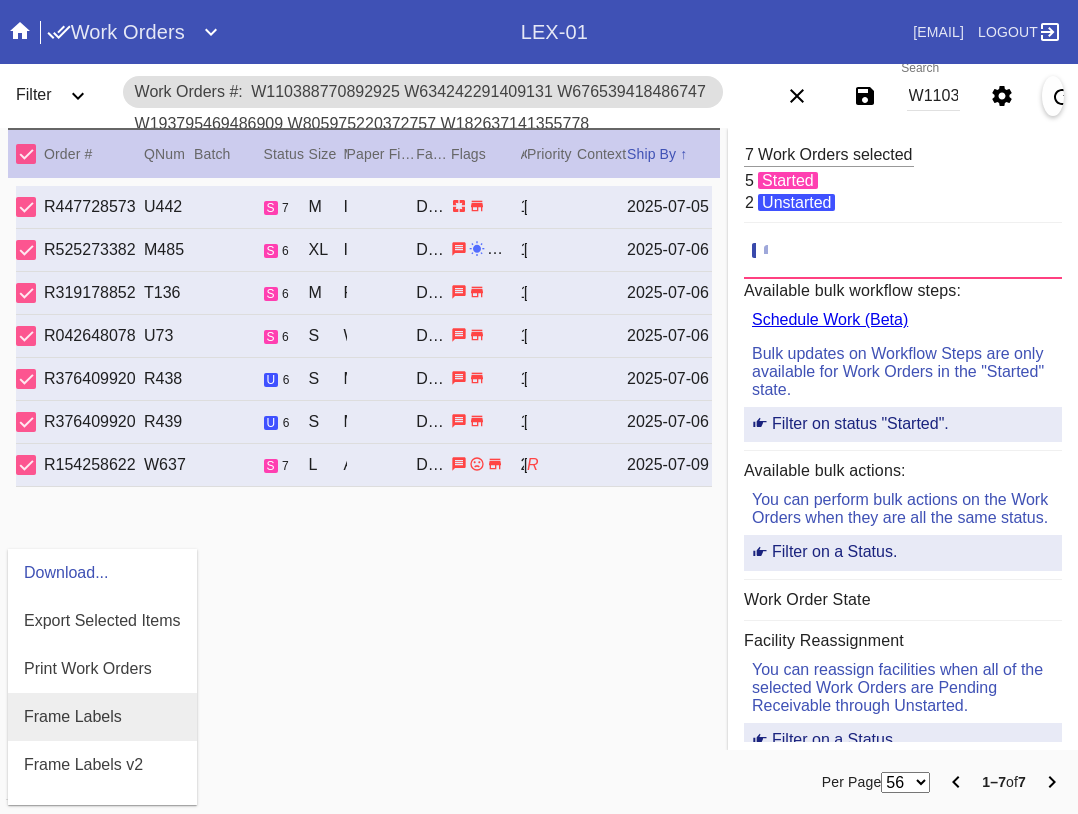 scroll, scrollTop: 100, scrollLeft: 0, axis: vertical 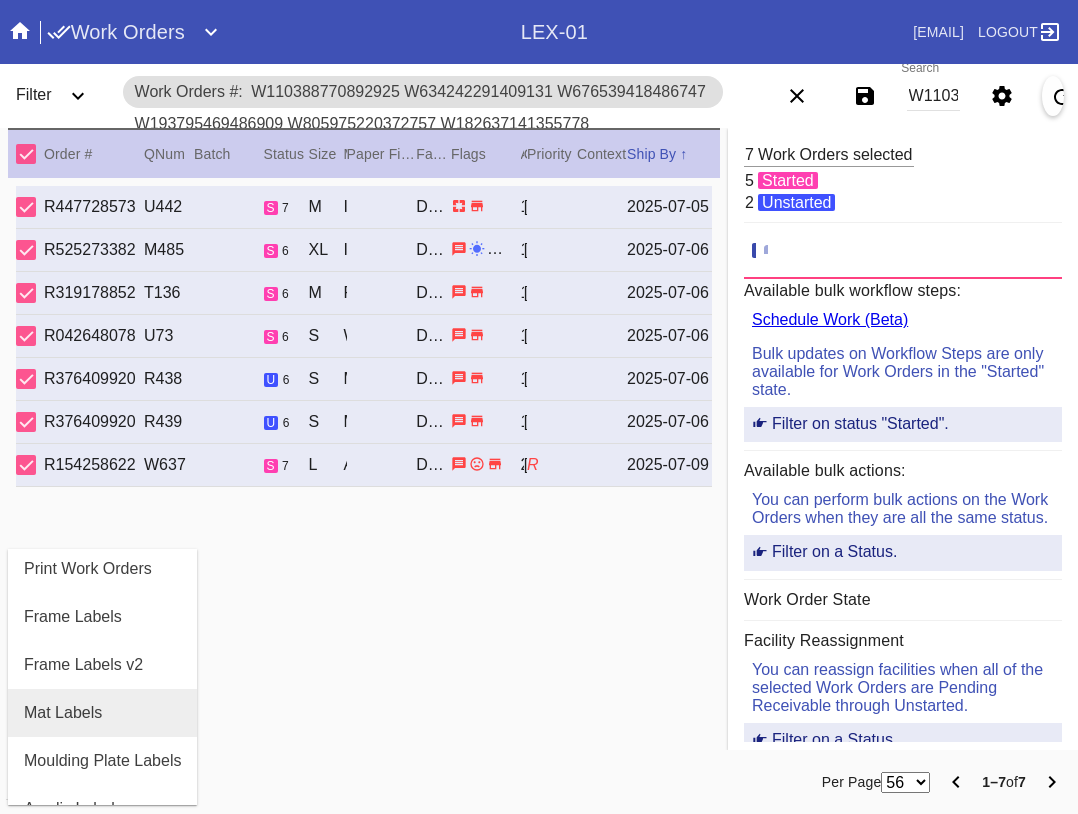 click on "Mat Labels" at bounding box center (102, 713) 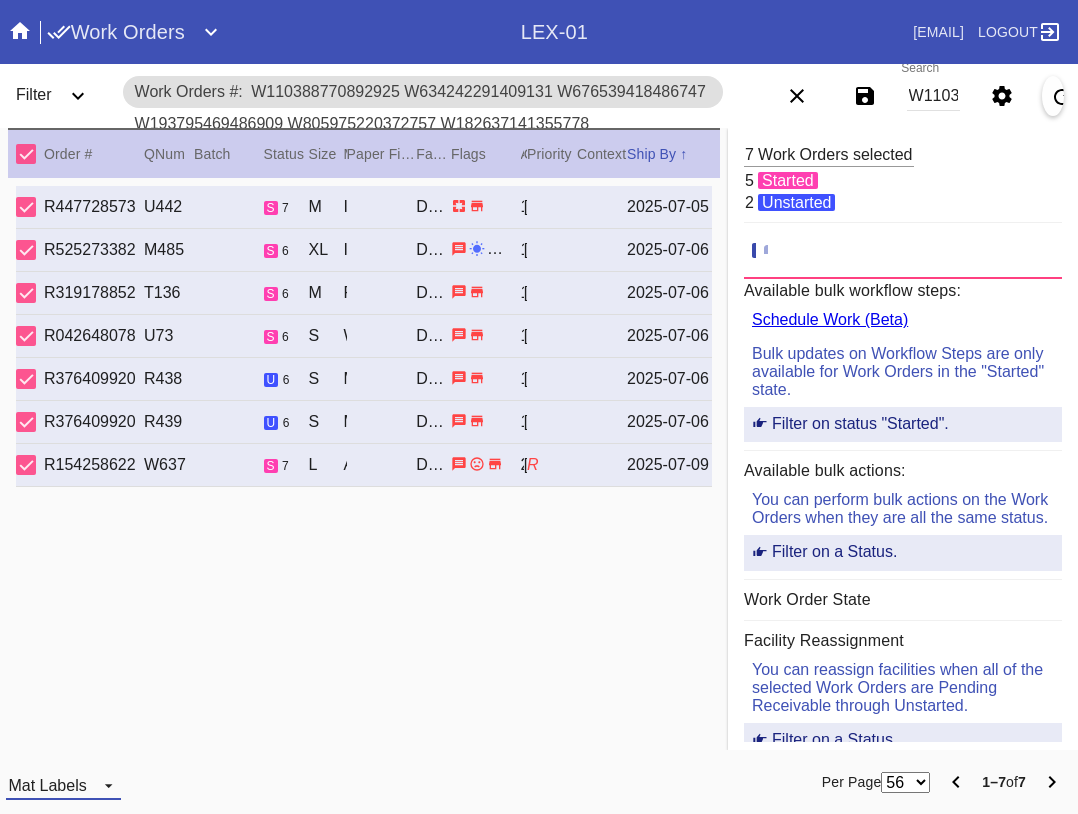 click on "Mat Labels" at bounding box center [63, 785] 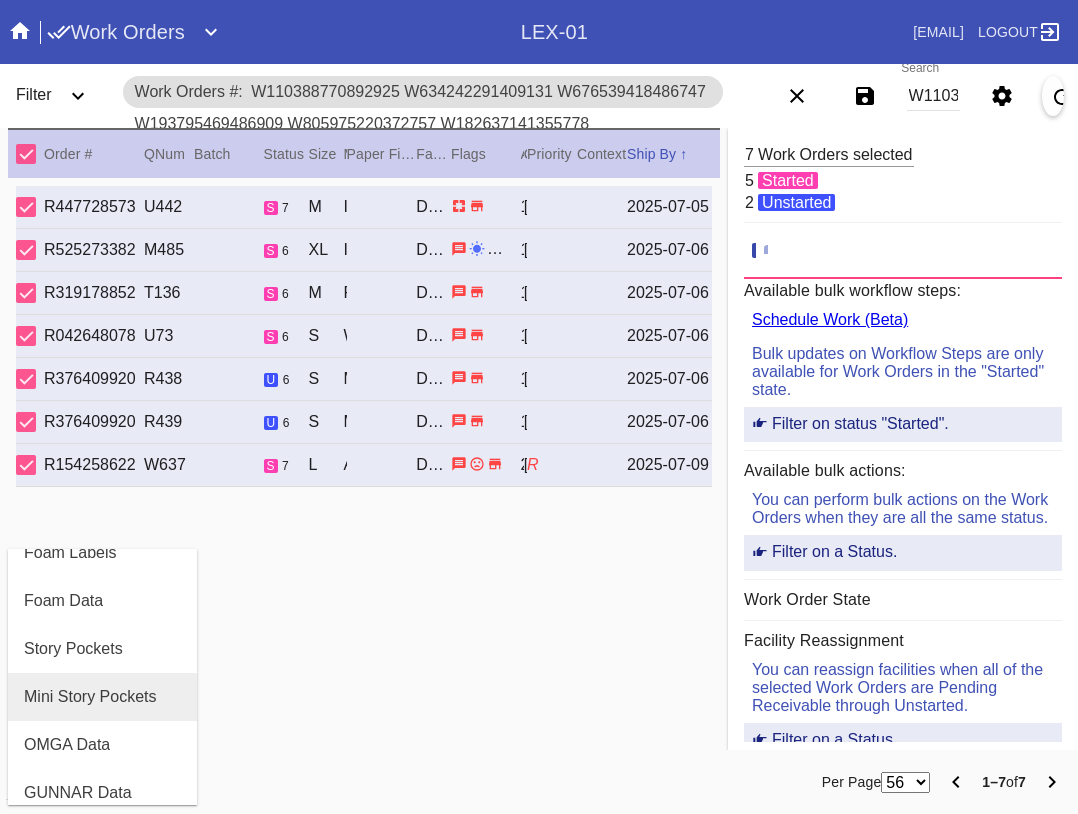 scroll, scrollTop: 432, scrollLeft: 0, axis: vertical 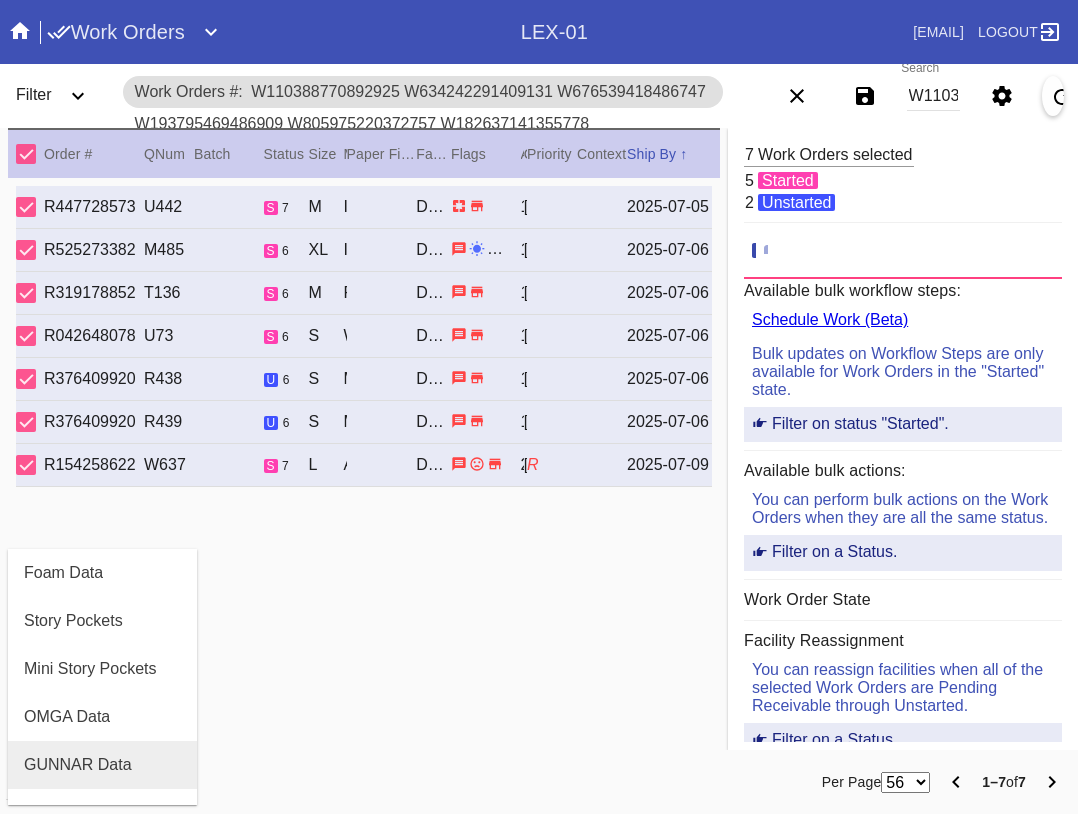 drag, startPoint x: 78, startPoint y: 749, endPoint x: 101, endPoint y: 757, distance: 24.351591 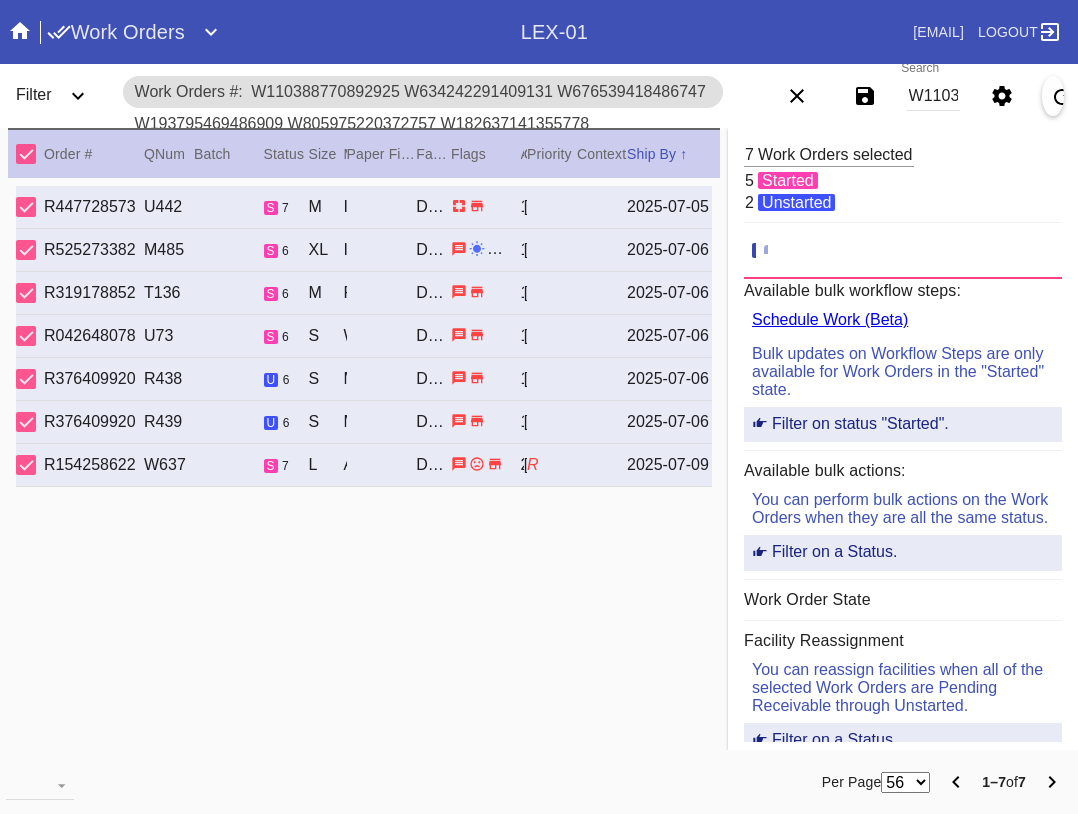 click on "W110388770892925 W634242291409131 W676539418486747 W193795469486909 W805975220372757 W182637141355778 W123180851363037" at bounding box center [933, 96] 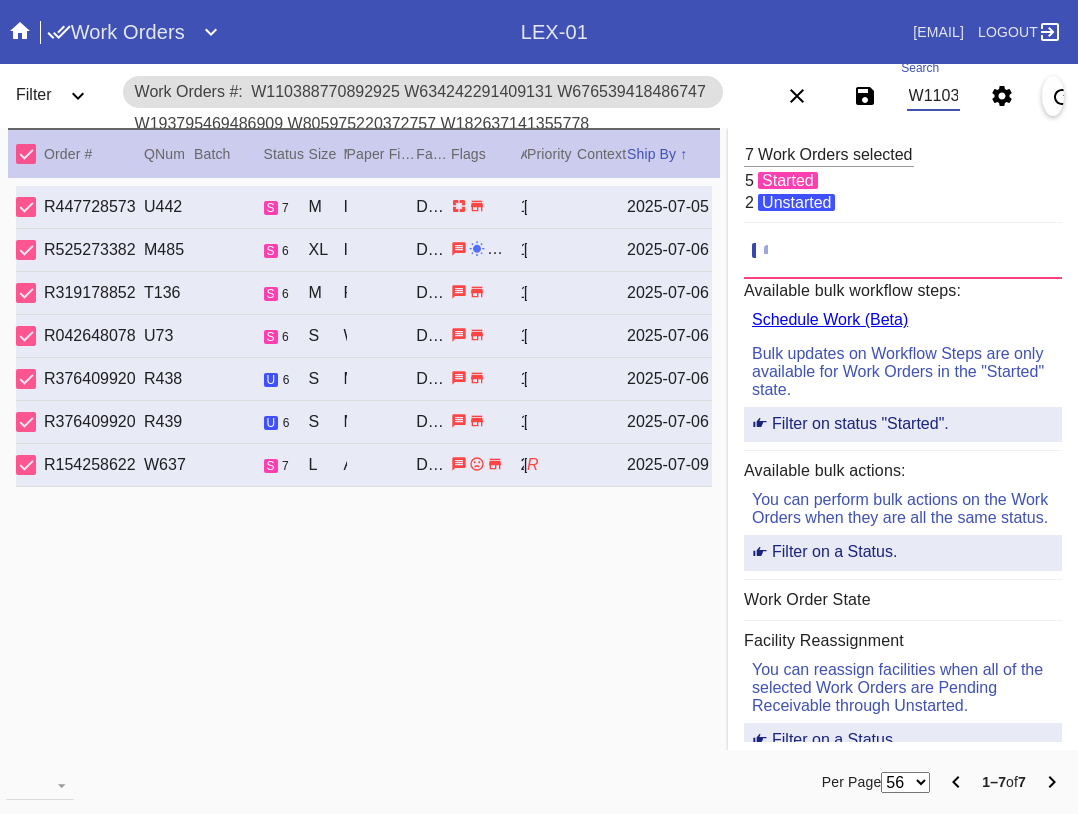 click on "W110388770892925 W634242291409131 W676539418486747 W193795469486909 W805975220372757 W182637141355778 W123180851363037" at bounding box center (933, 96) 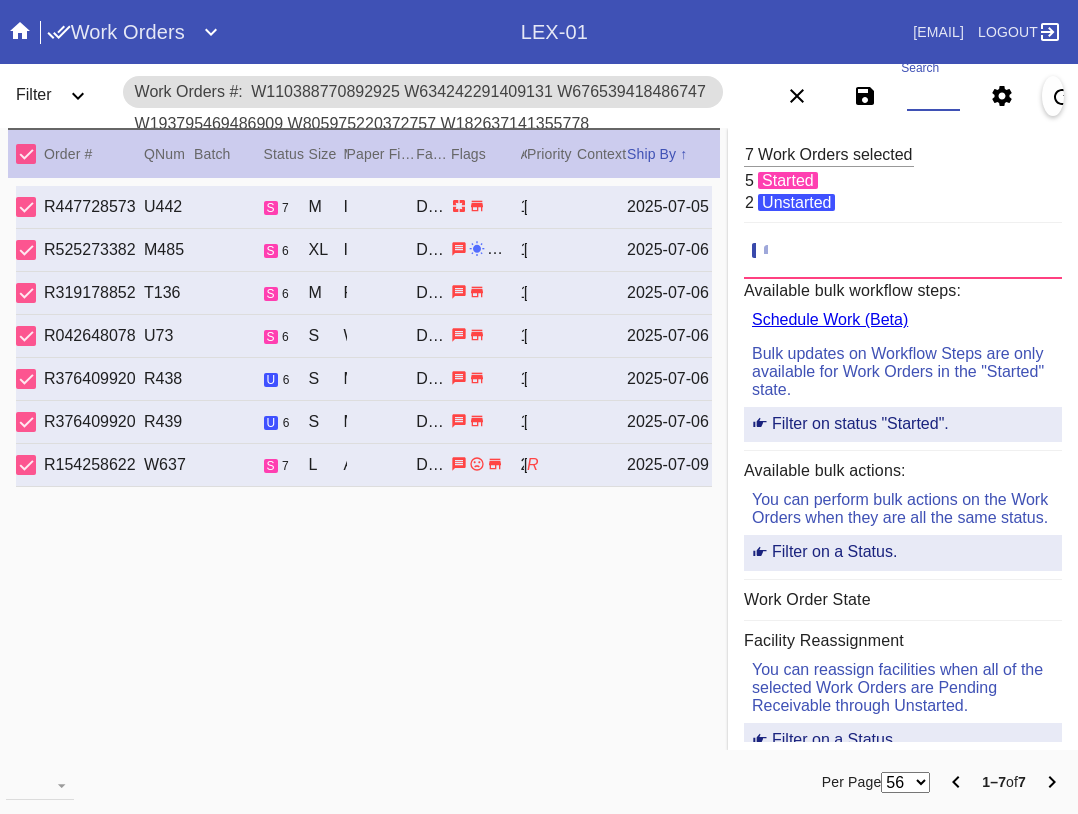 click on "Search" at bounding box center (933, 96) 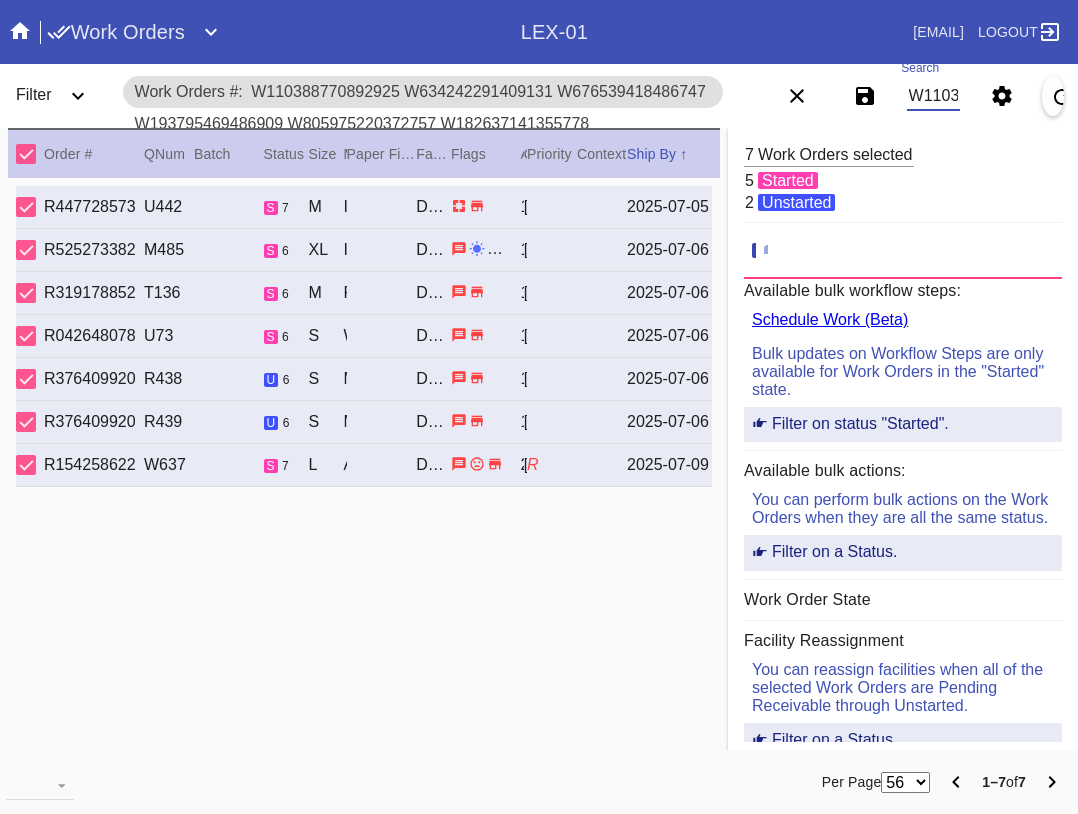 scroll, scrollTop: 0, scrollLeft: 3002, axis: horizontal 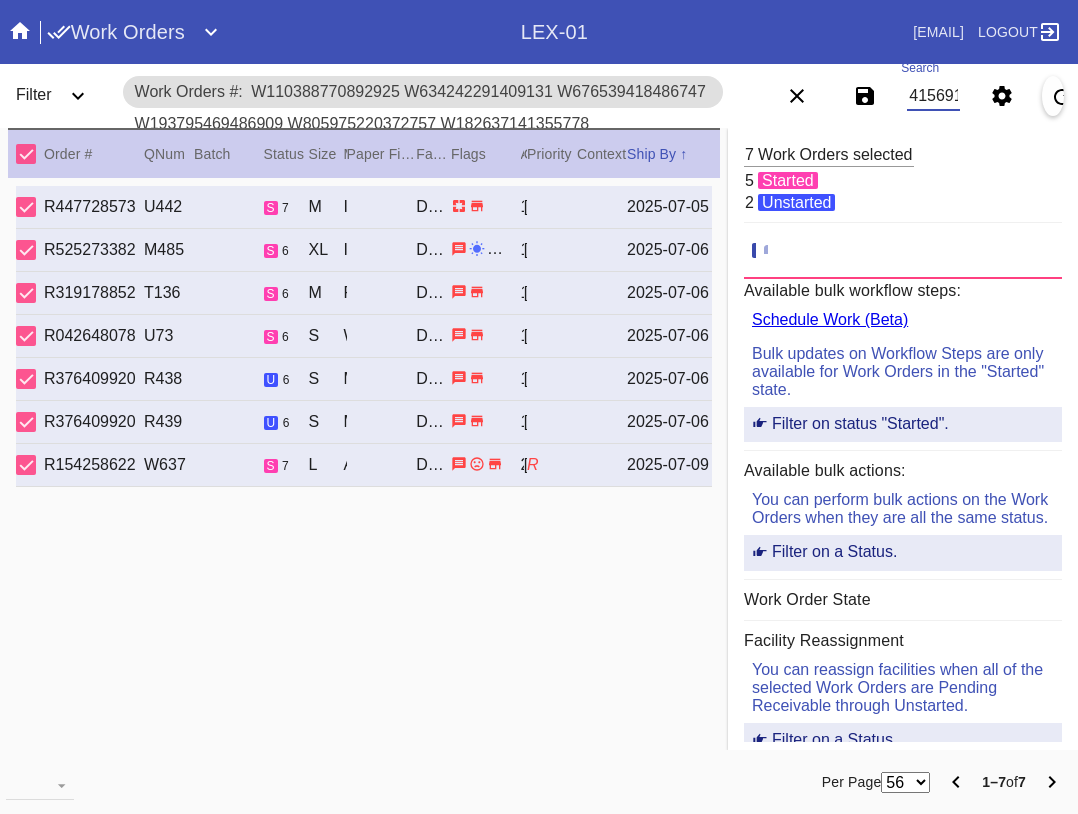 type on "W110388770892925 W634242291409131 W676539418486747 W193795469486909 W805975220372757 W182637141355778 W123180851363037 W836842508375836 W317344083843062 W600928847601475 W601922566302874 W973981207270466 W966474946237358 W251109052615520 W755963586466934 W431290221766111 W439139072999342 W780392158263987 W153258220013372 W340869705415691" 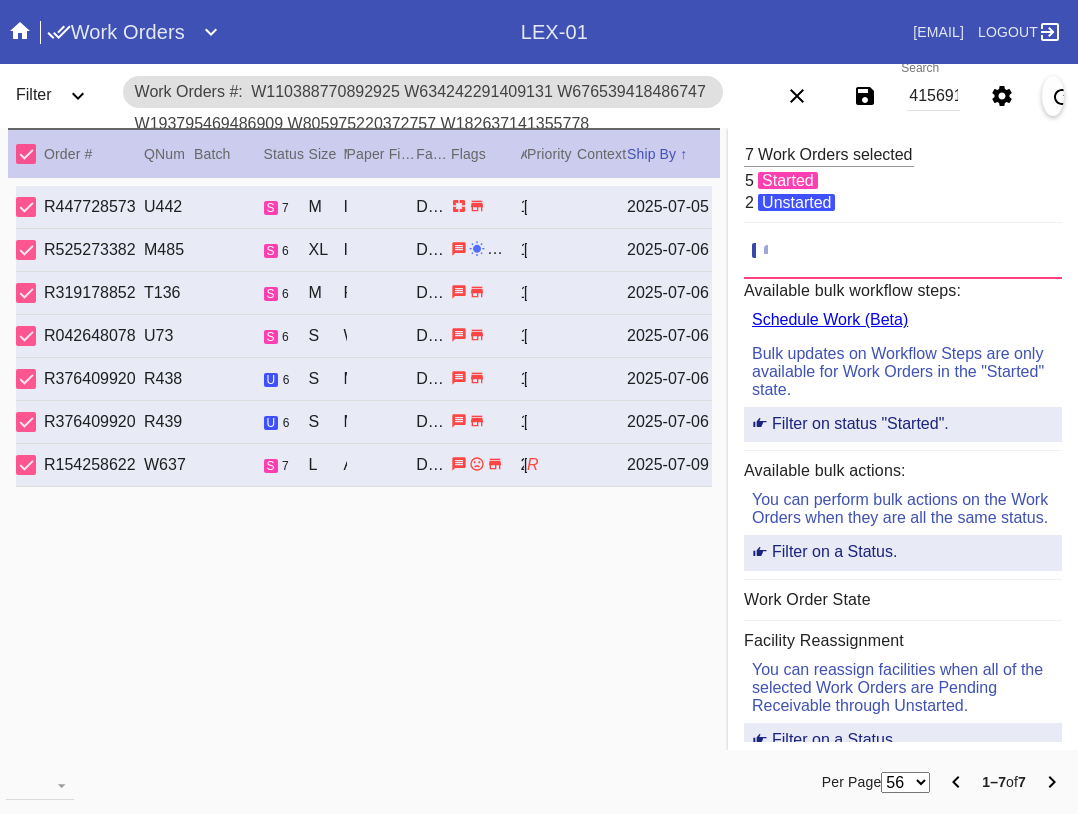 scroll, scrollTop: 0, scrollLeft: 0, axis: both 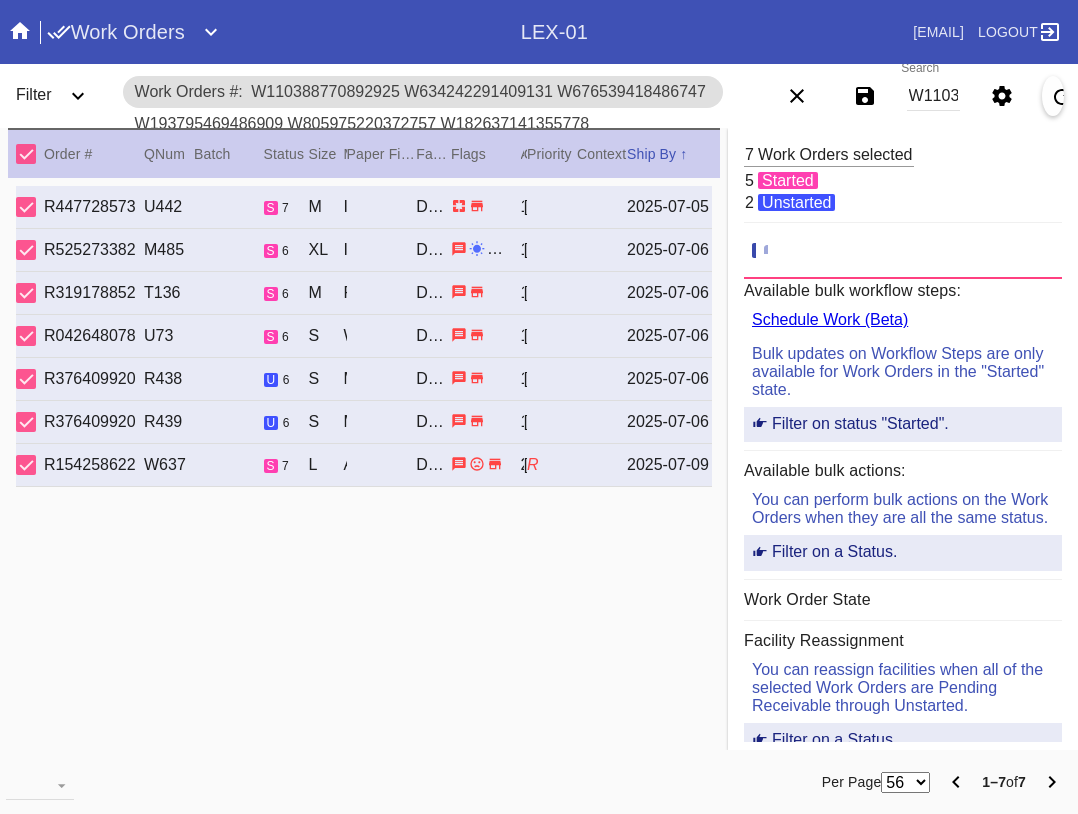 click on "Bulk updates on Workflow Steps are only available for Work Orders in the "Started" state." at bounding box center (903, 372) 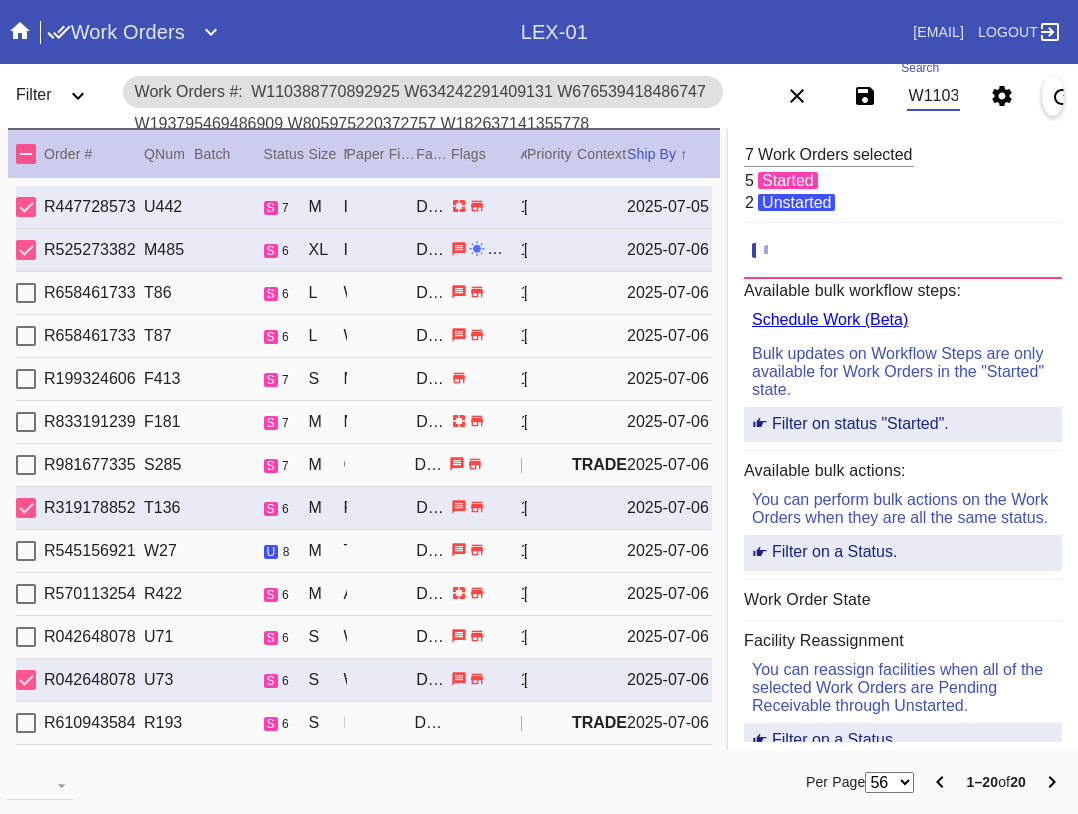 click on "W110388770892925 W634242291409131 W676539418486747 W193795469486909 W805975220372757 W182637141355778 W123180851363037 W836842508375836 W317344083843062 W600928847601475 W601922566302874 W973981207270466 W966474946237358 W251109052615520 W755963586466934 W431290221766111 W439139072999342 W780392158263987 W153258220013372 W340869705415691" at bounding box center (933, 96) 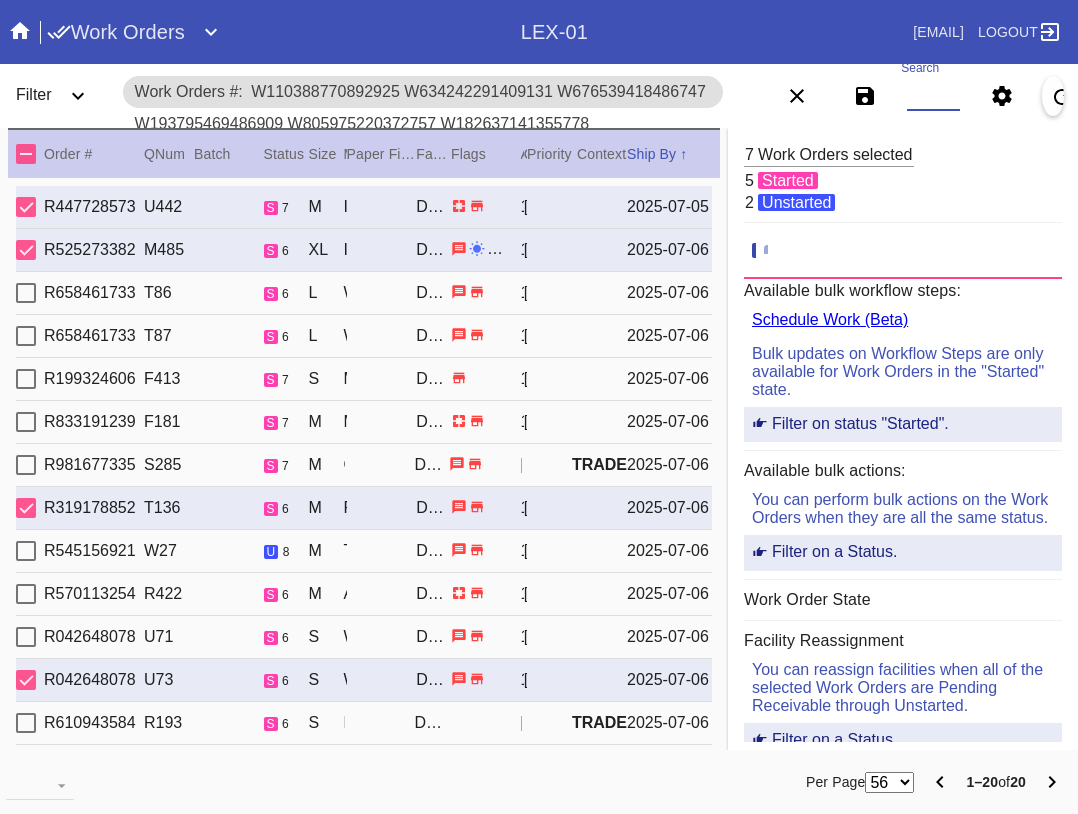 paste on "W110388770892925 W634242291409131 W676539418486747 W193795469486909 W805975220372757 W182637141355778 W123180851363037 W836842508375836 W317344083843062 W600928847601475 W601922566302874 W973981207270466 W966474946237358 W251109052615520 W755963586466934 W431290221766111 W439139072999342 W780392158263987 W153258220013372 W340869705415691" 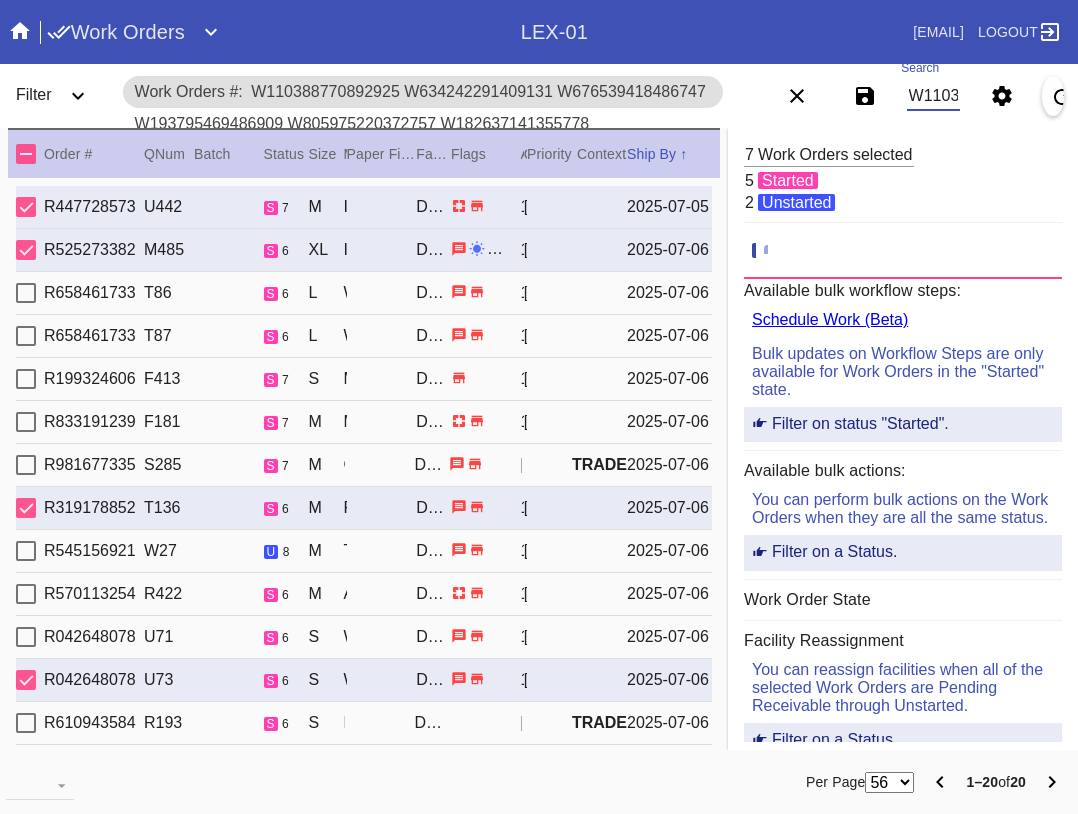 scroll, scrollTop: 0, scrollLeft: 3002, axis: horizontal 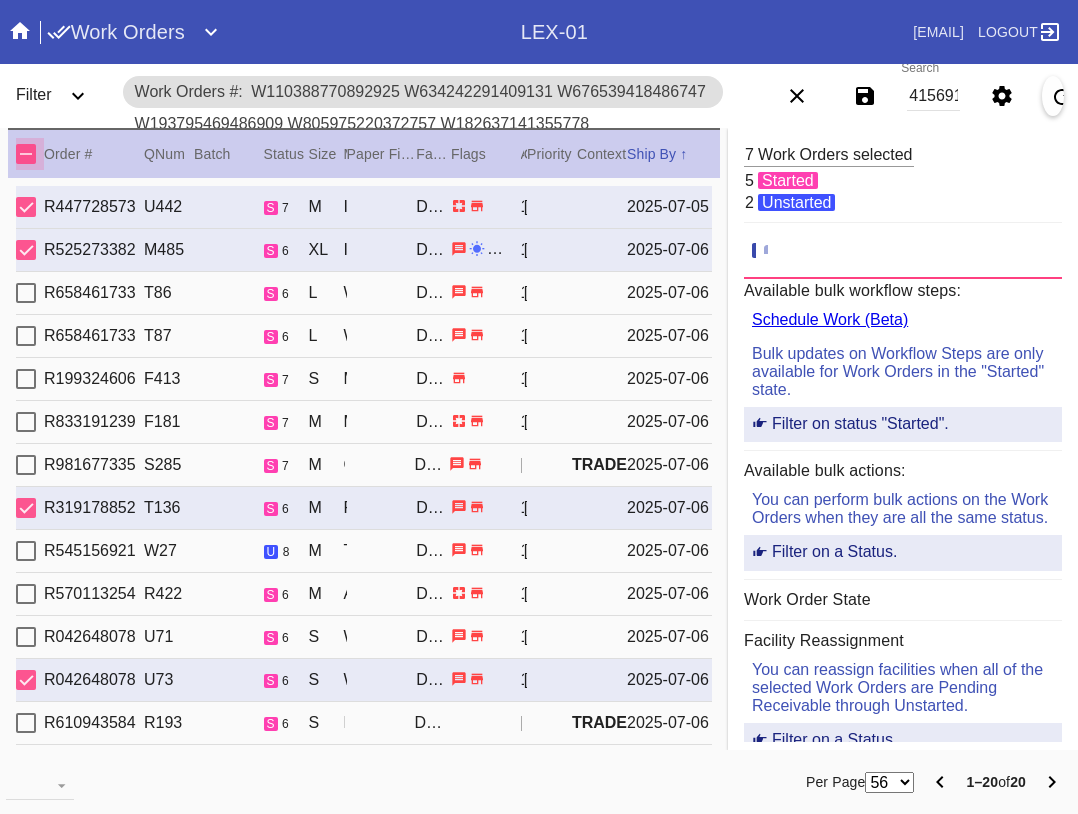 click at bounding box center (26, 154) 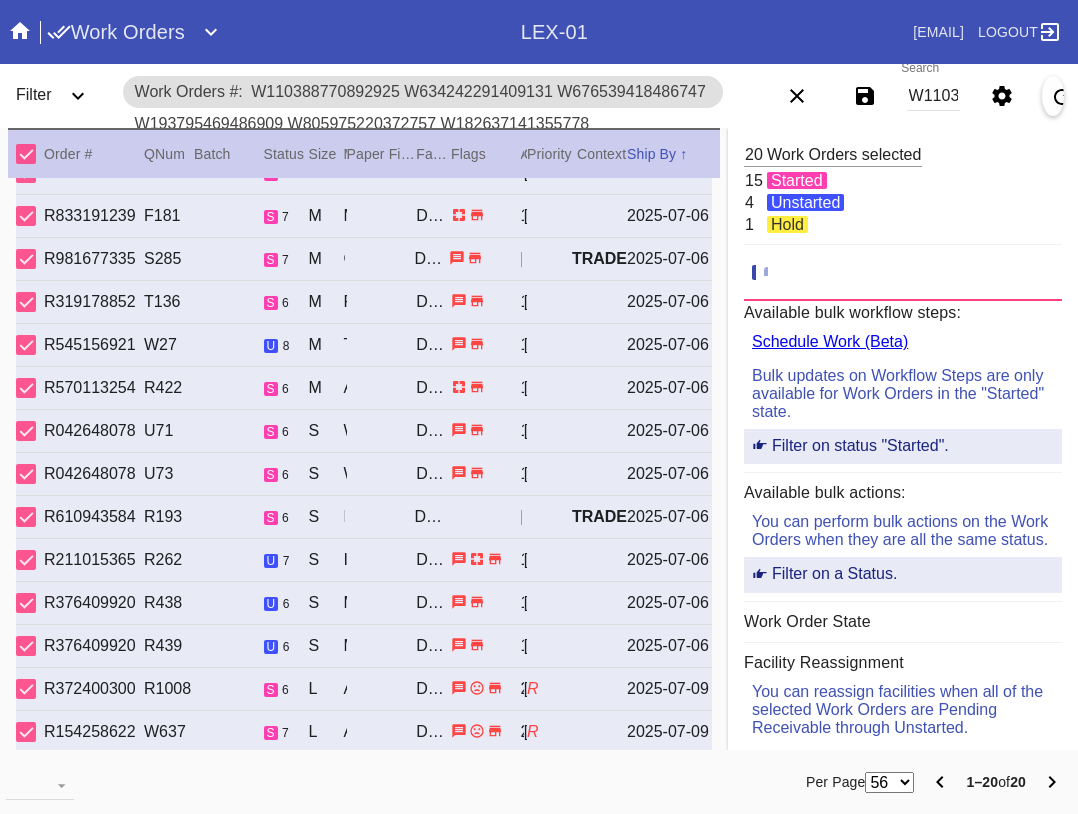 scroll, scrollTop: 300, scrollLeft: 0, axis: vertical 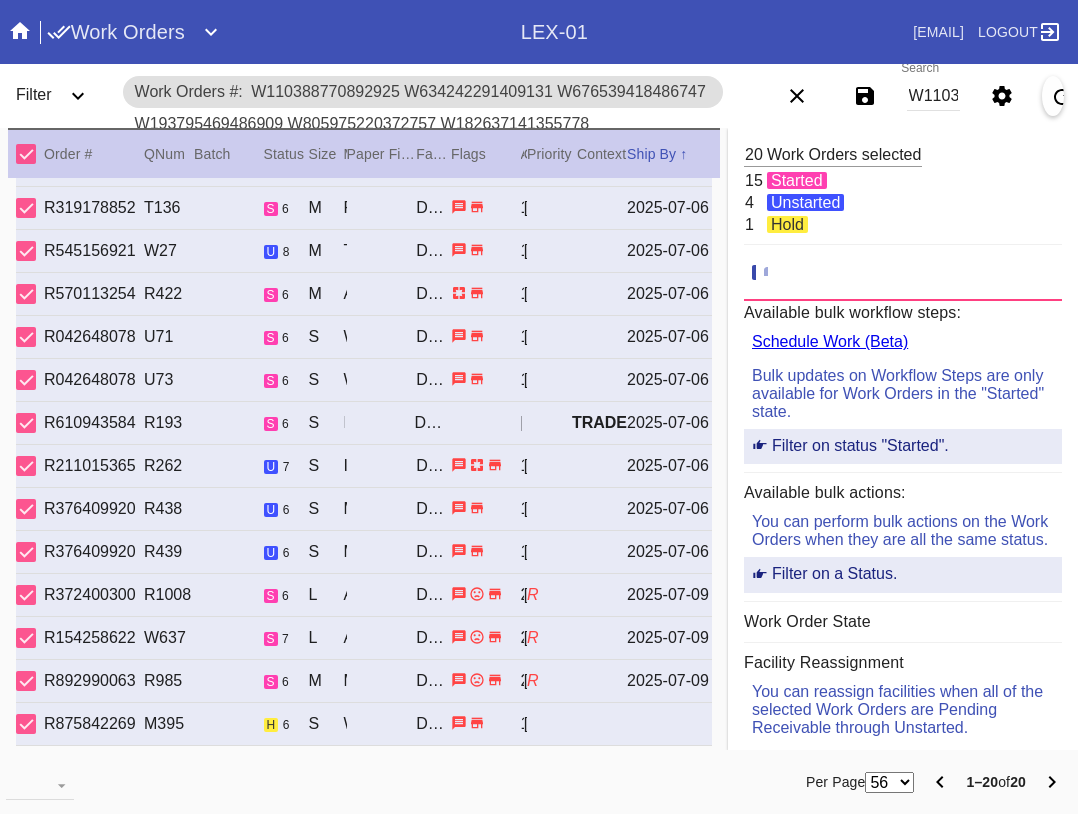 click at bounding box center (161, 782) 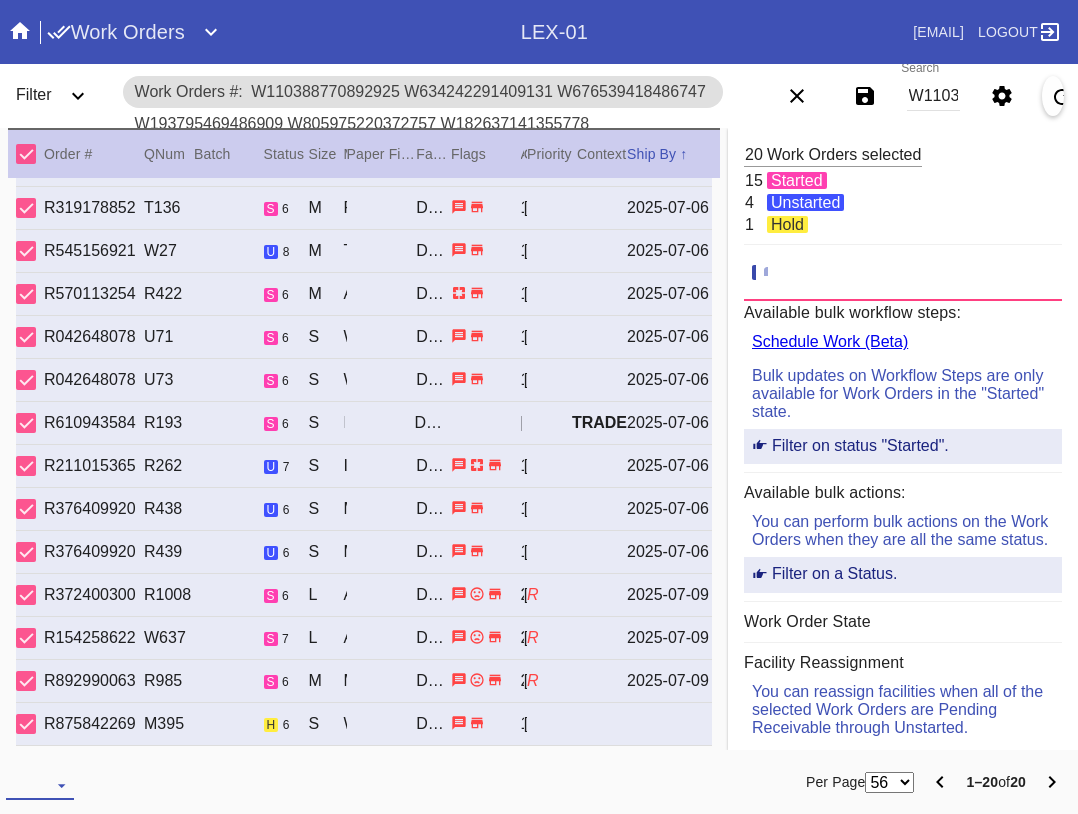 click at bounding box center [40, 785] 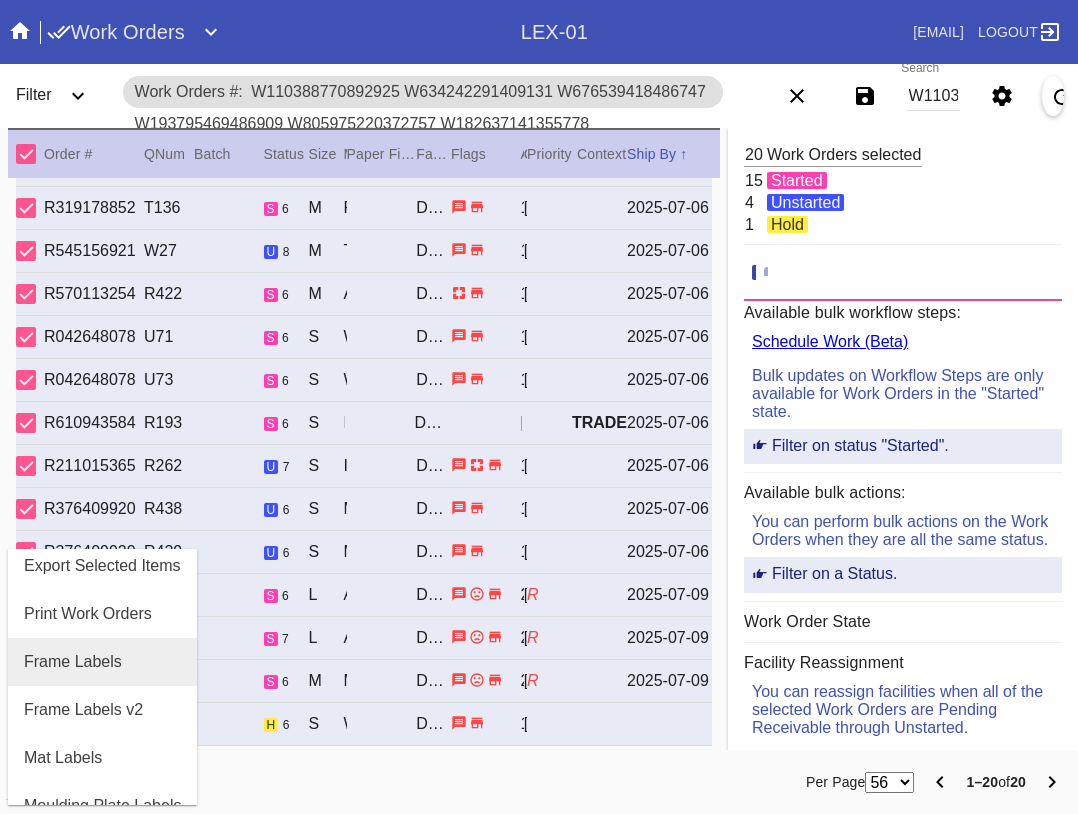 scroll, scrollTop: 100, scrollLeft: 0, axis: vertical 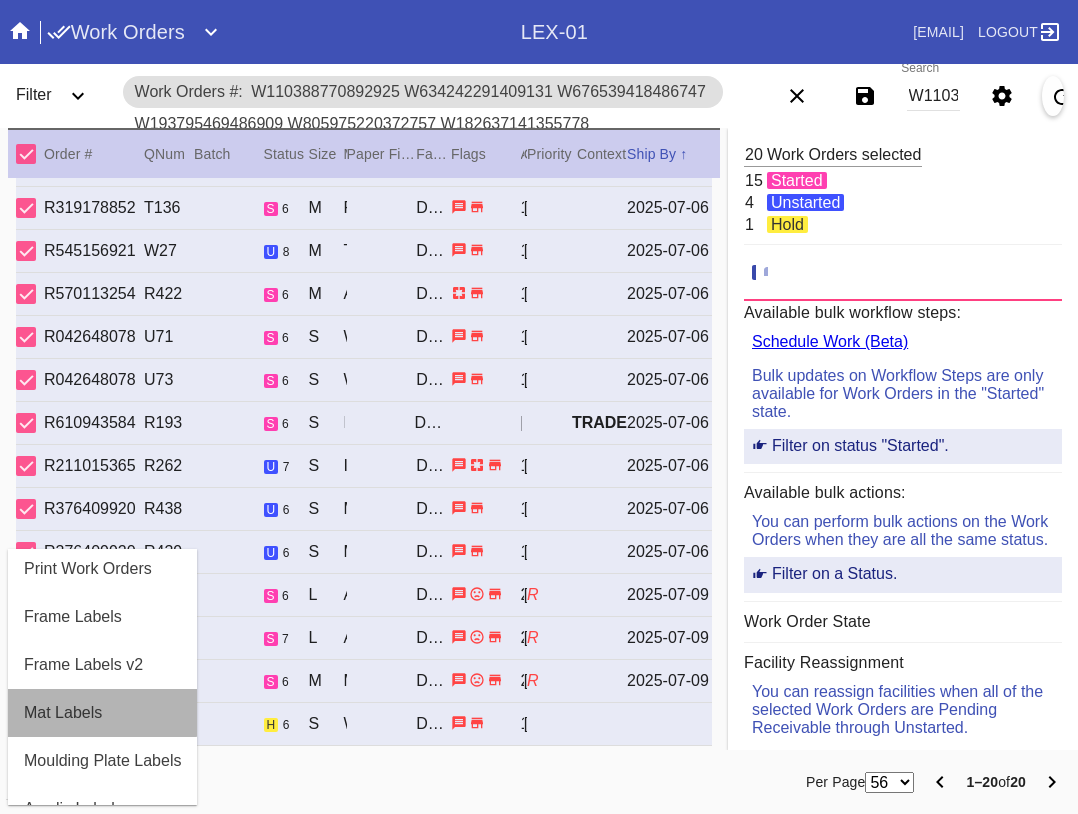 click on "Mat Labels" at bounding box center [63, 713] 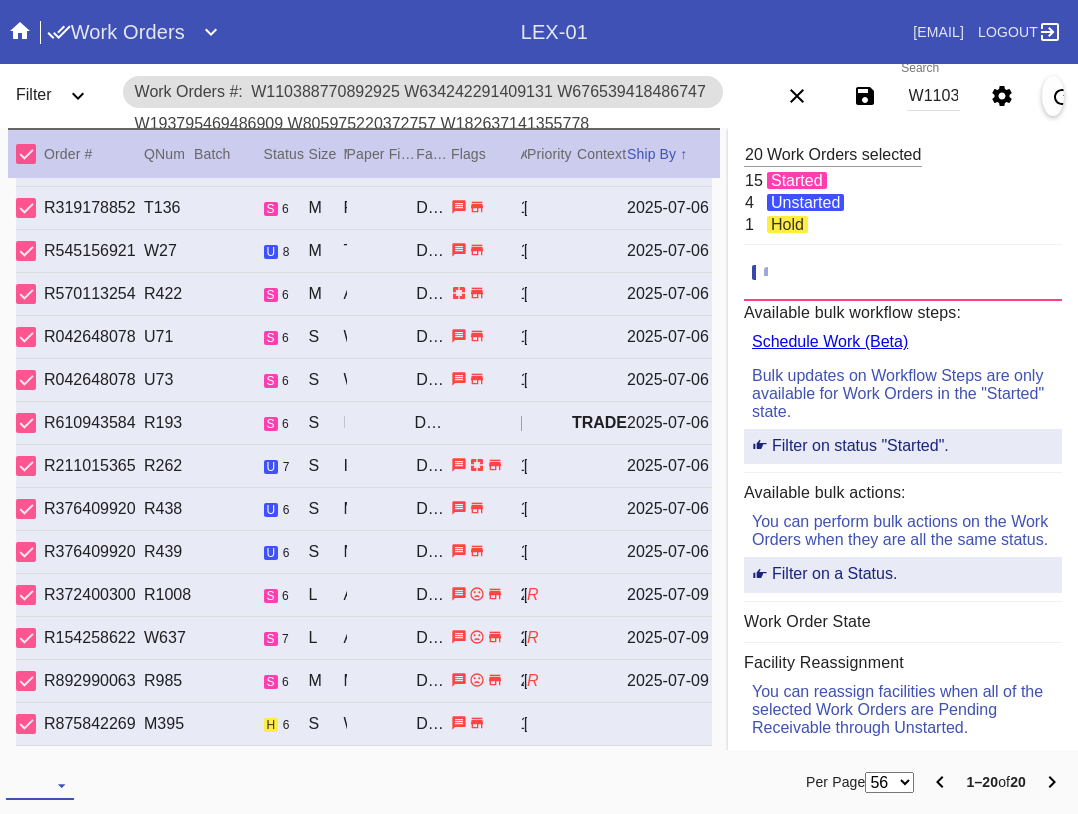 click at bounding box center (40, 785) 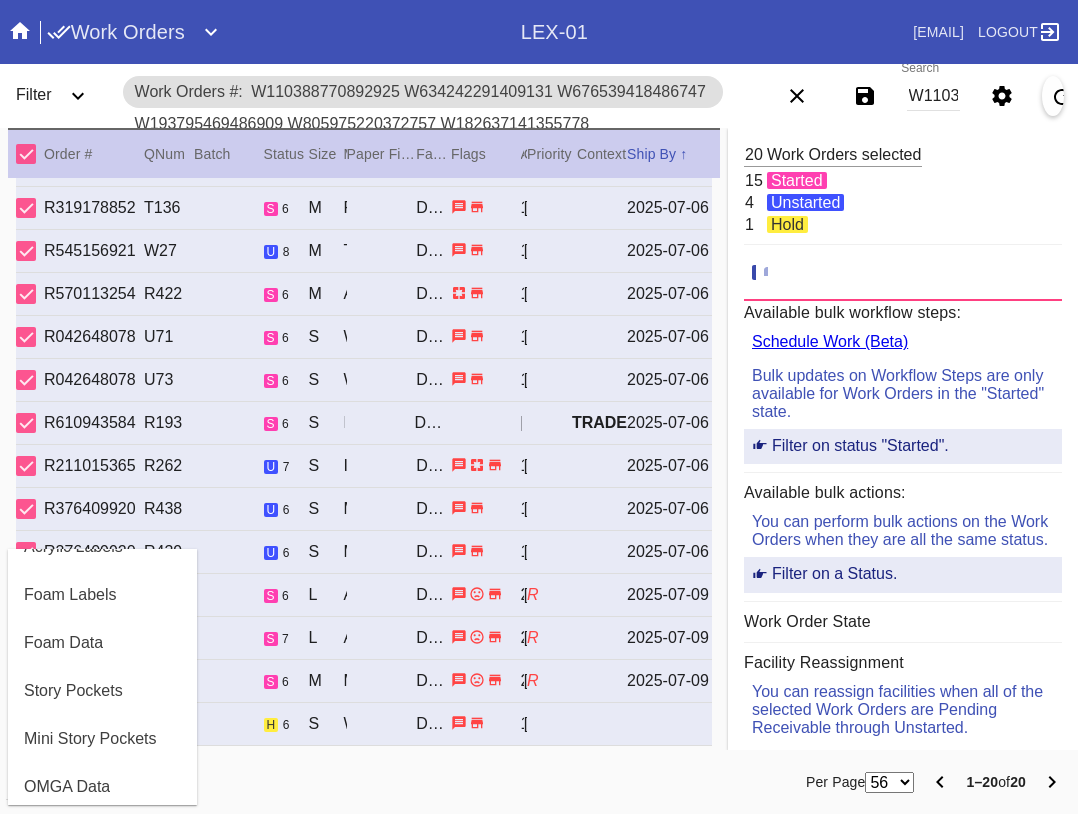 scroll, scrollTop: 464, scrollLeft: 0, axis: vertical 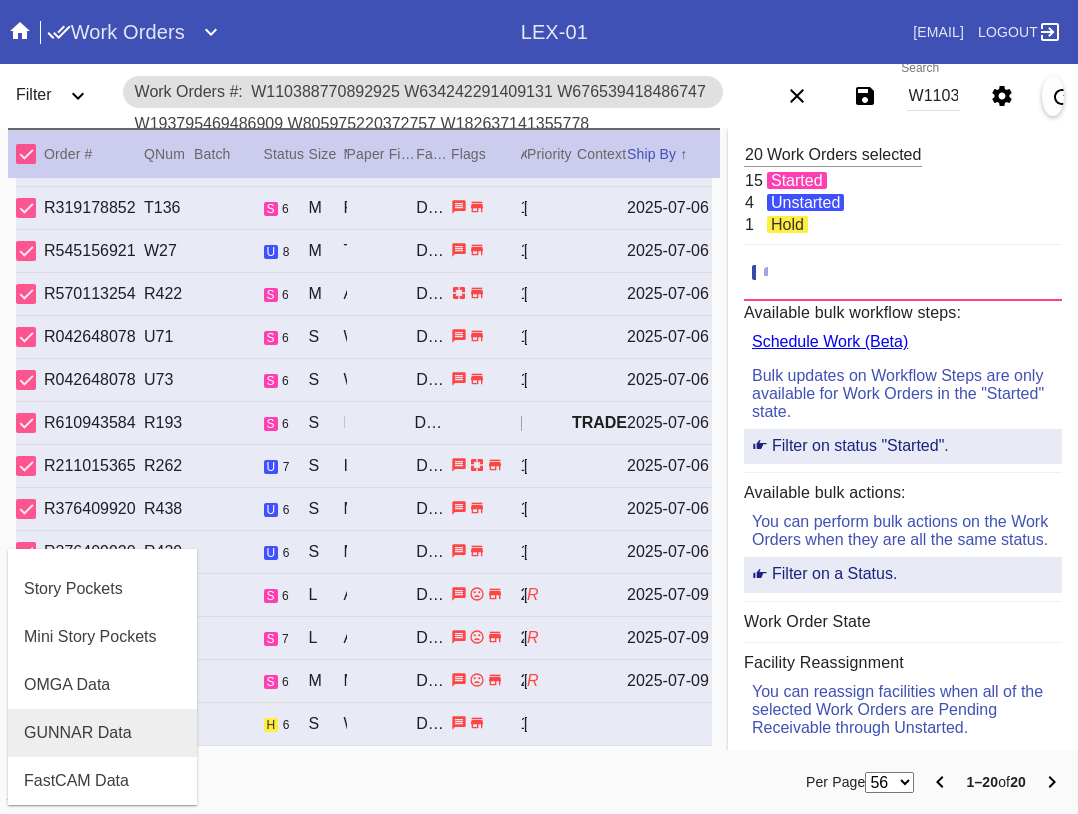 click on "GUNNAR Data" at bounding box center (102, 733) 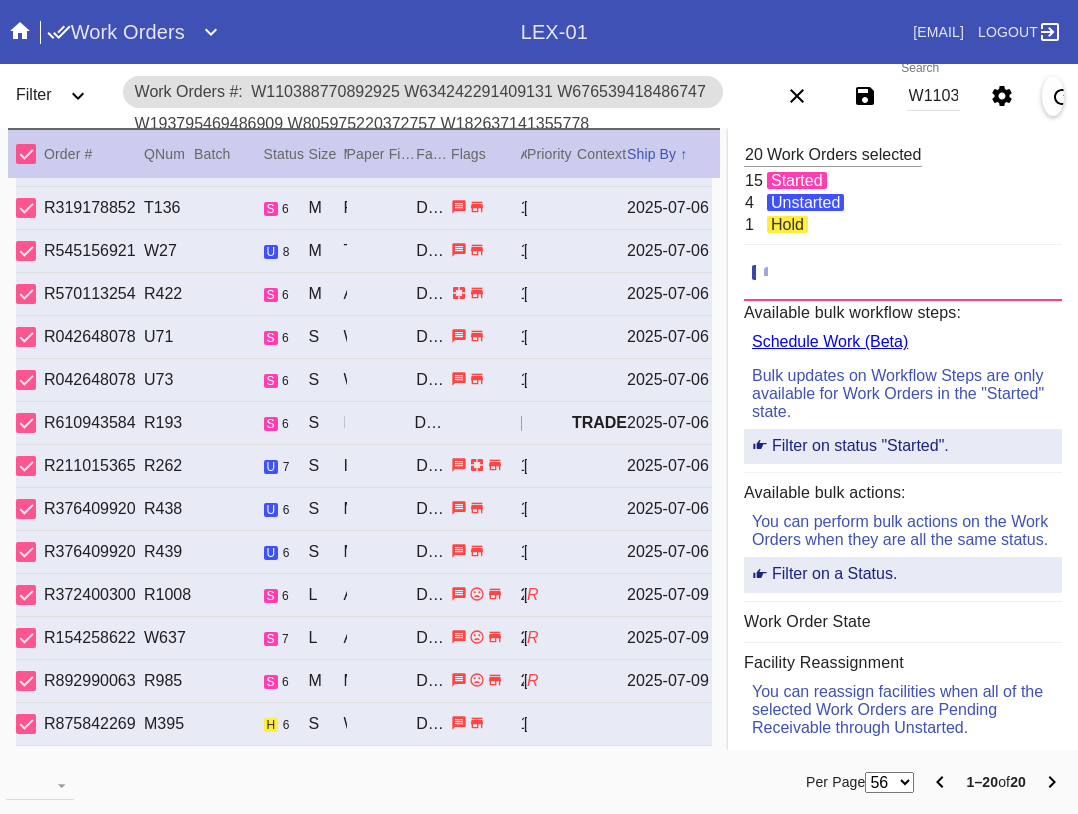 click on "hold" at bounding box center (787, 224) 